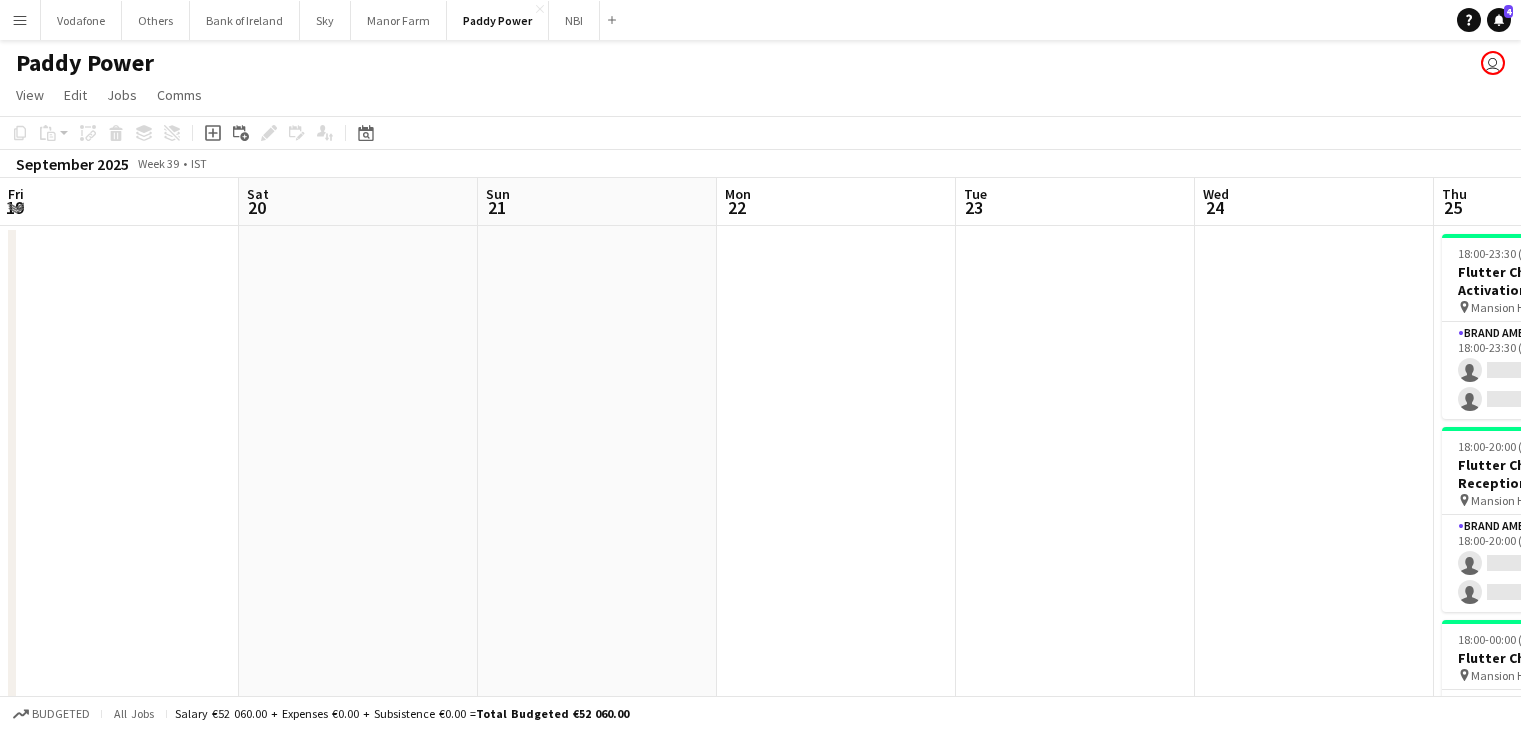 scroll, scrollTop: 0, scrollLeft: 0, axis: both 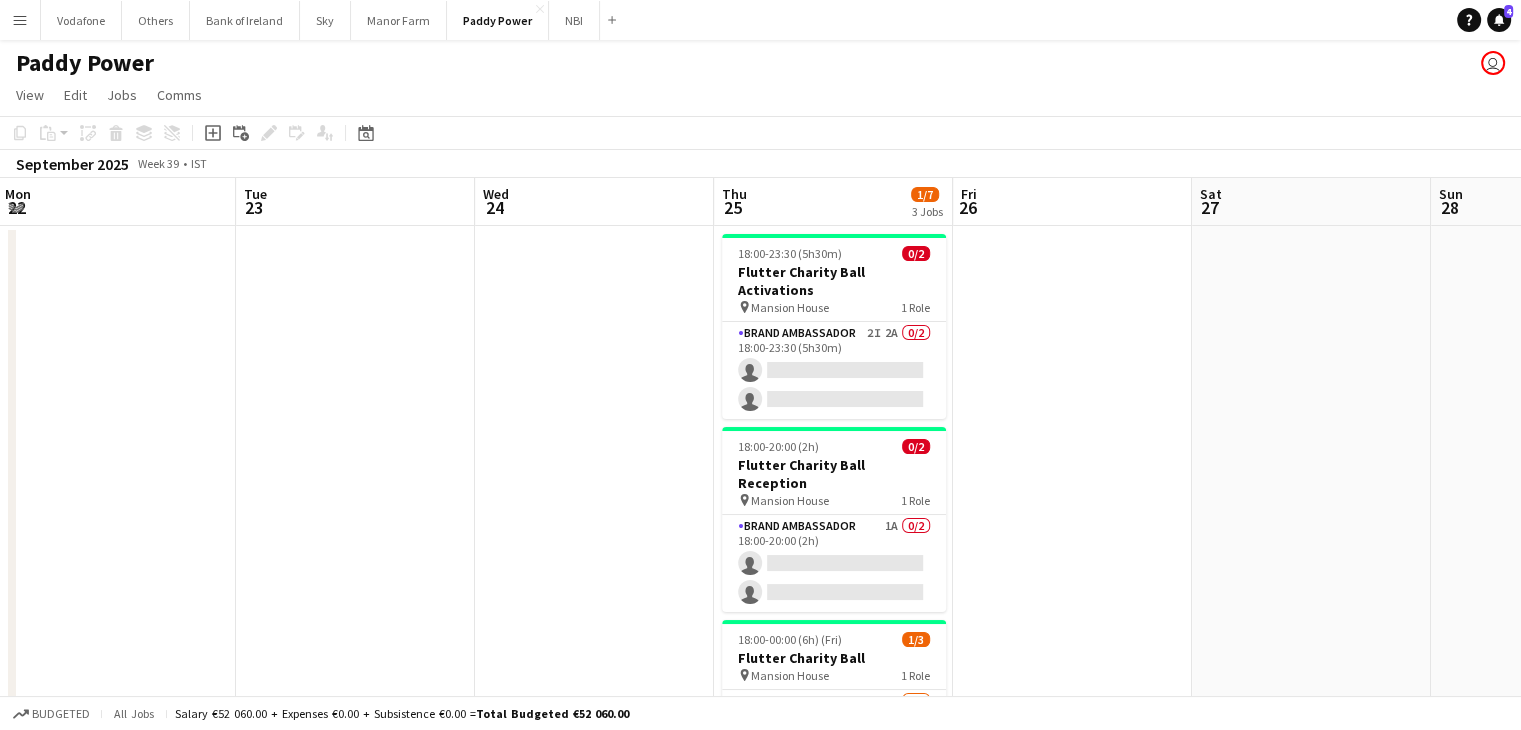 click at bounding box center (1311, 543) 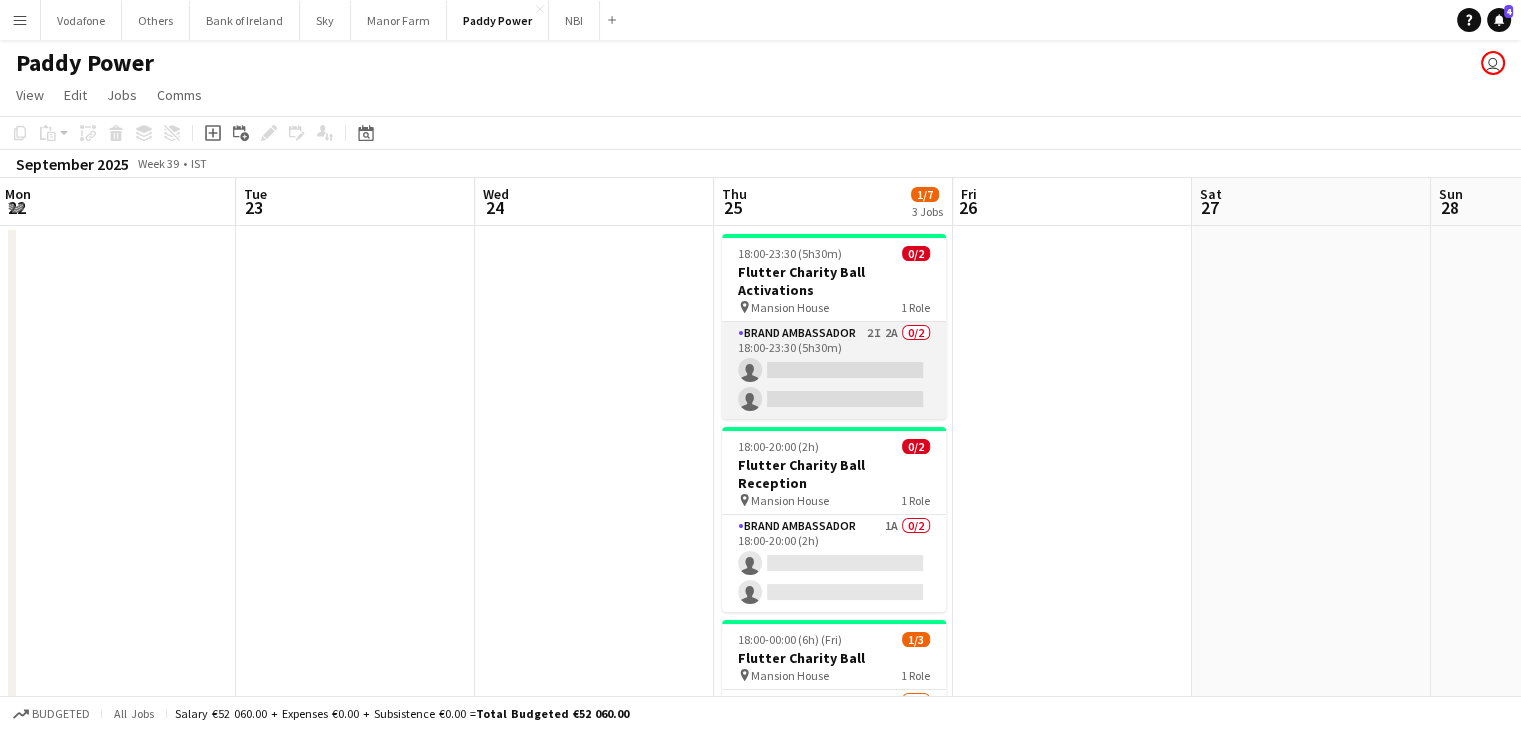 click on "Brand Ambassador   2I   2A   0/2   18:00-23:30 (5h30m)
single-neutral-actions
single-neutral-actions" at bounding box center [834, 370] 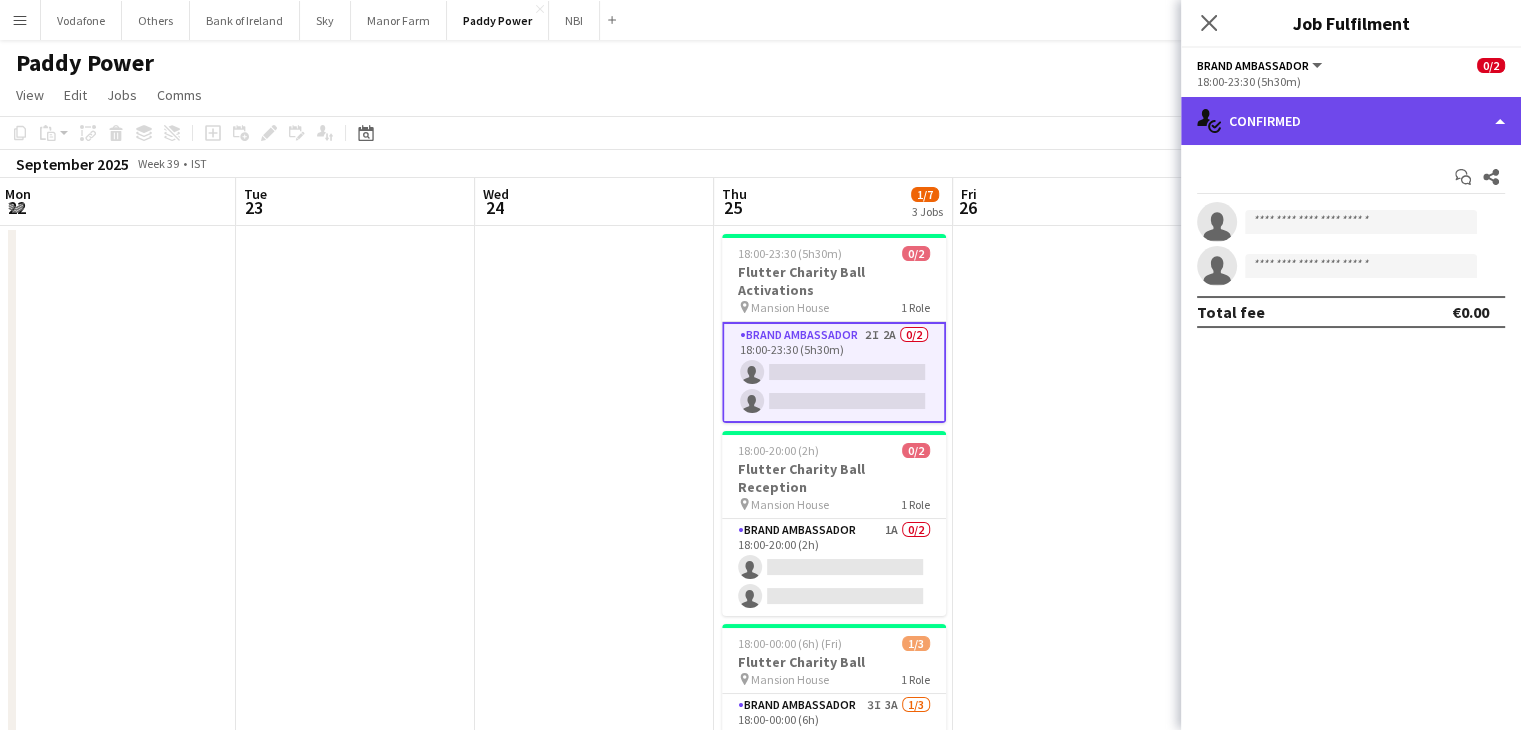 click on "single-neutral-actions-check-2
Confirmed" 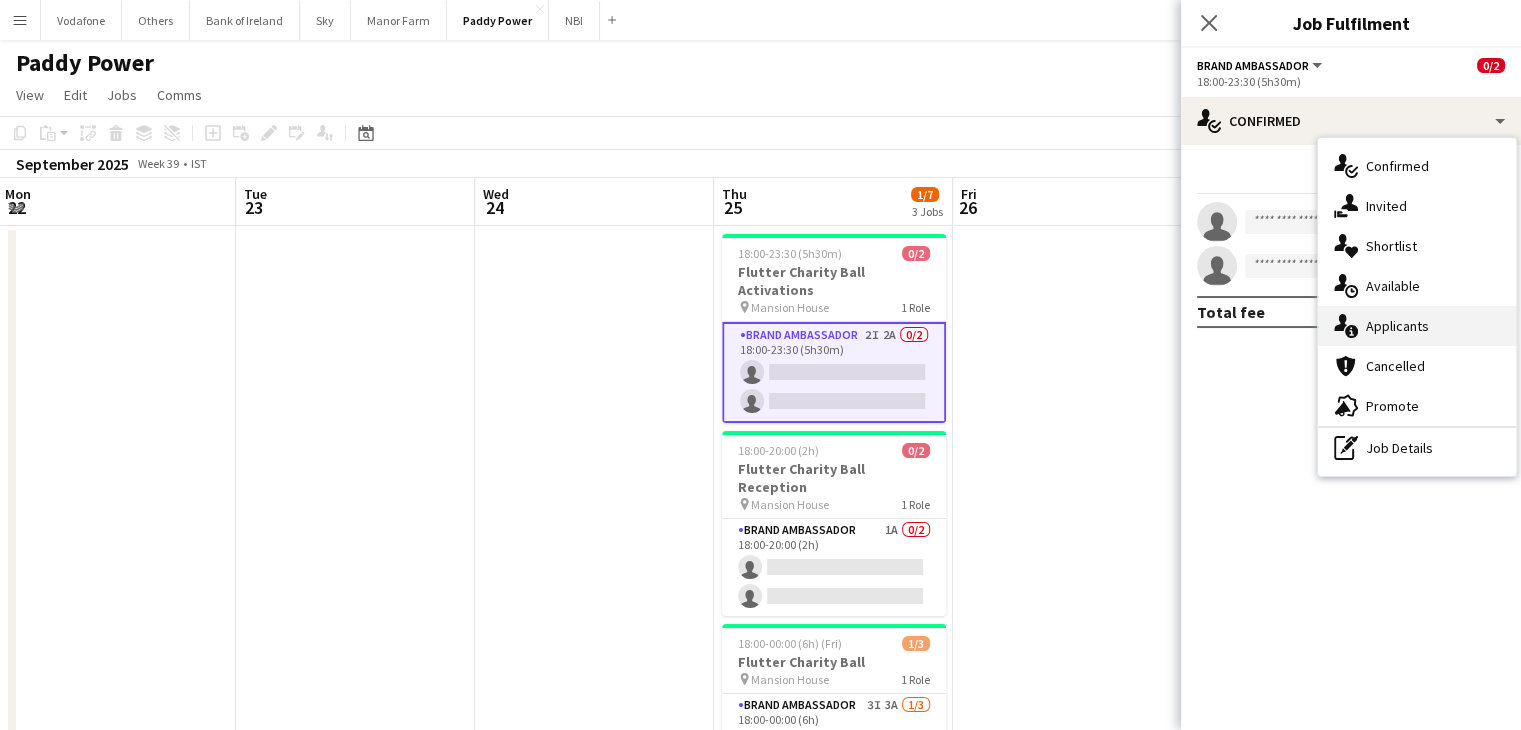 click on "single-neutral-actions-information
Applicants" at bounding box center [1417, 326] 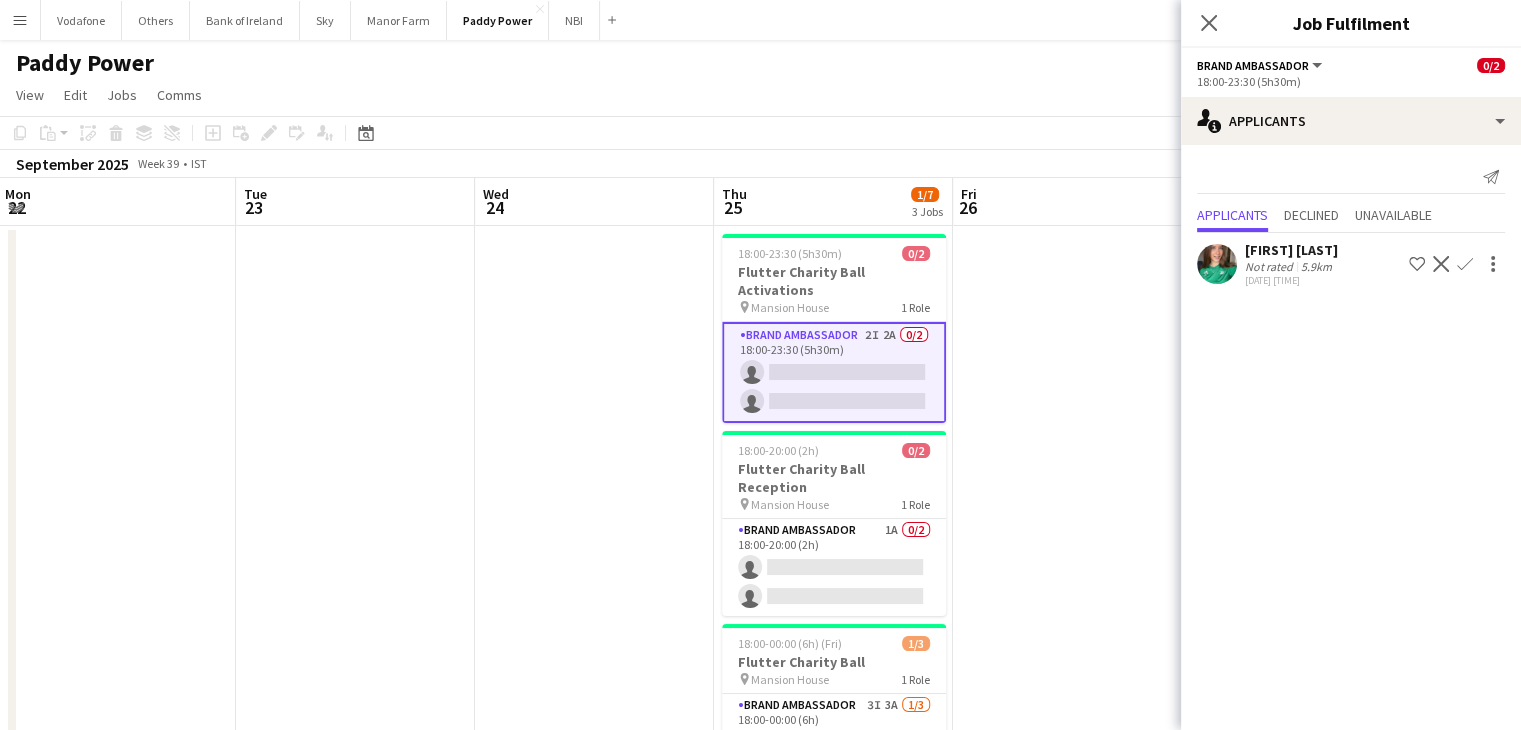 click at bounding box center [1072, 543] 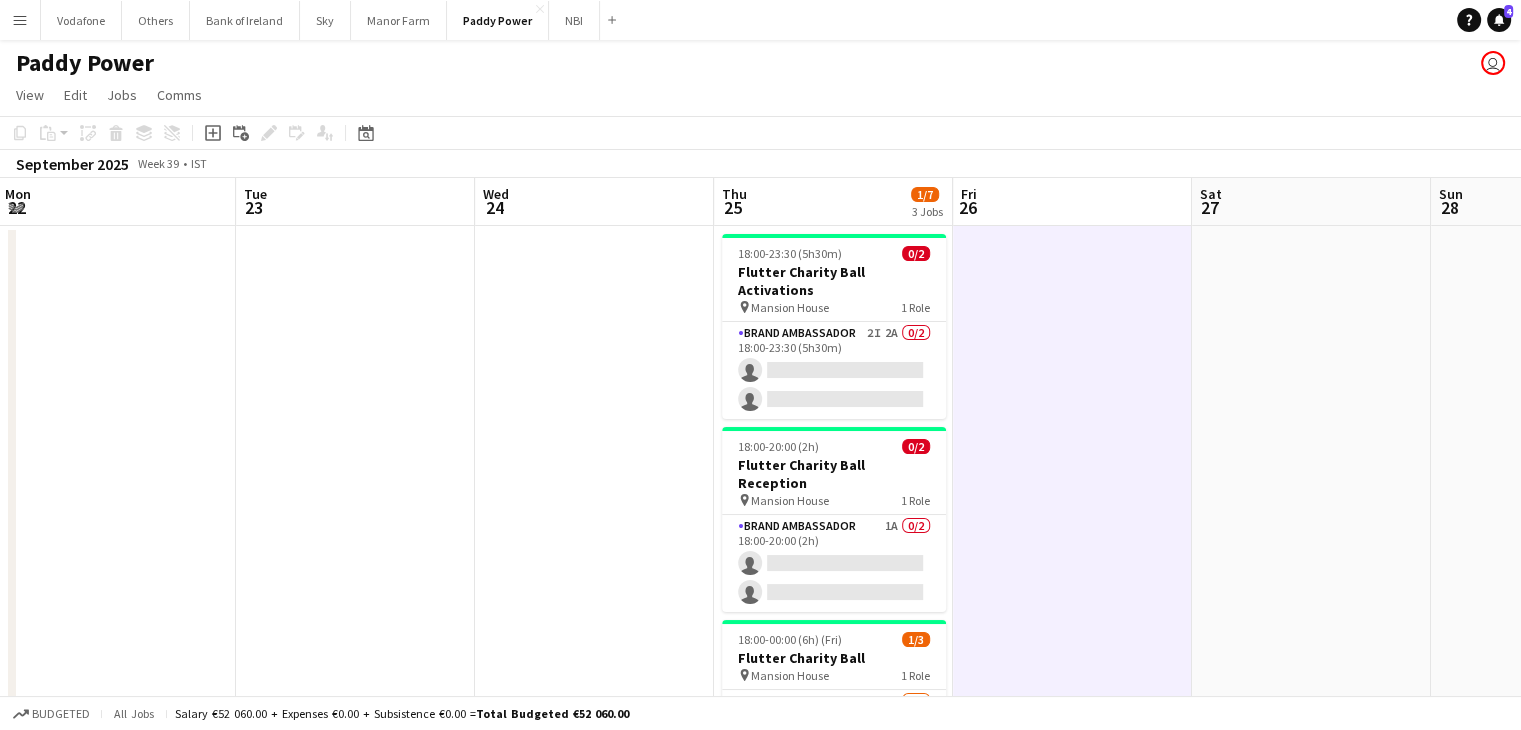 click on "Menu" at bounding box center [20, 20] 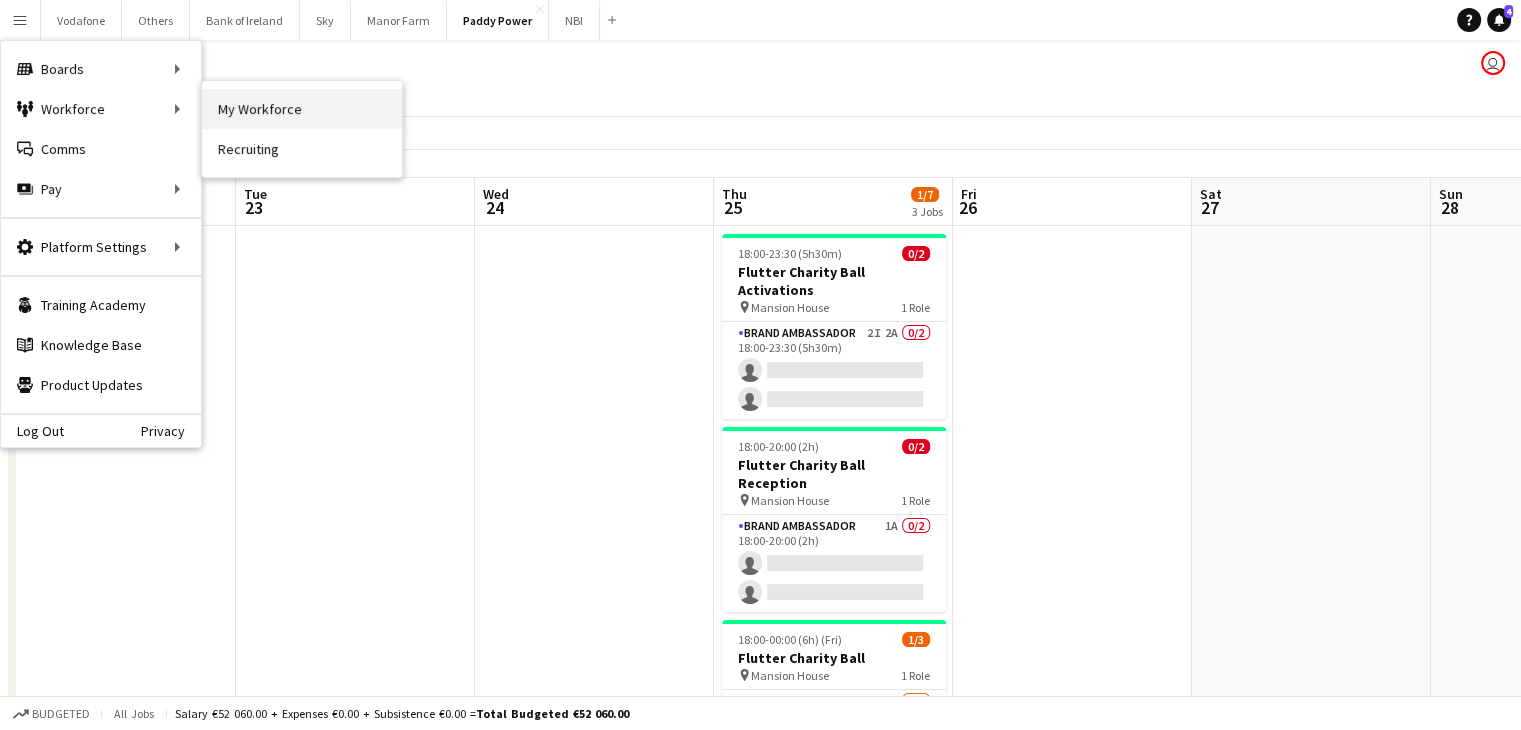 click on "My Workforce" at bounding box center [302, 109] 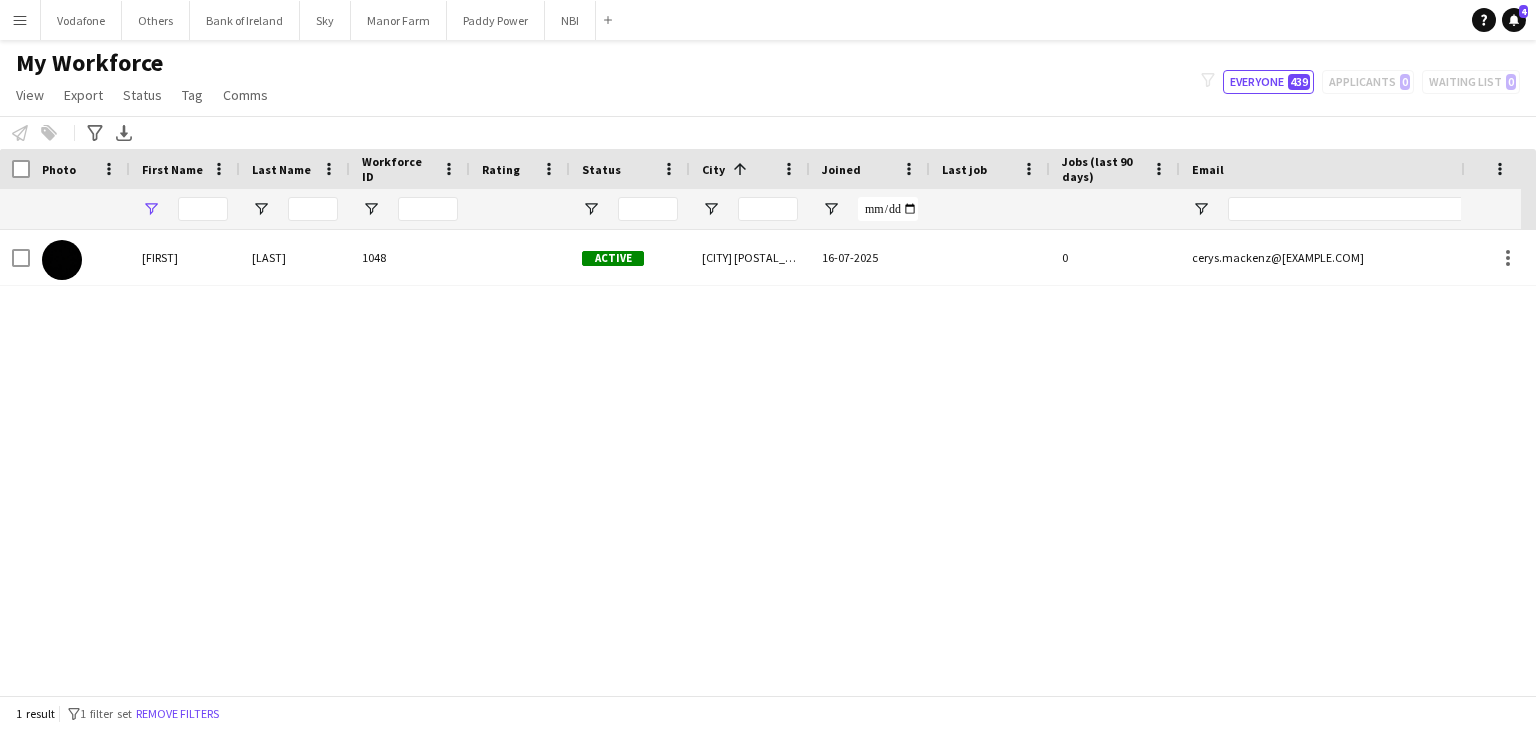 type on "*****" 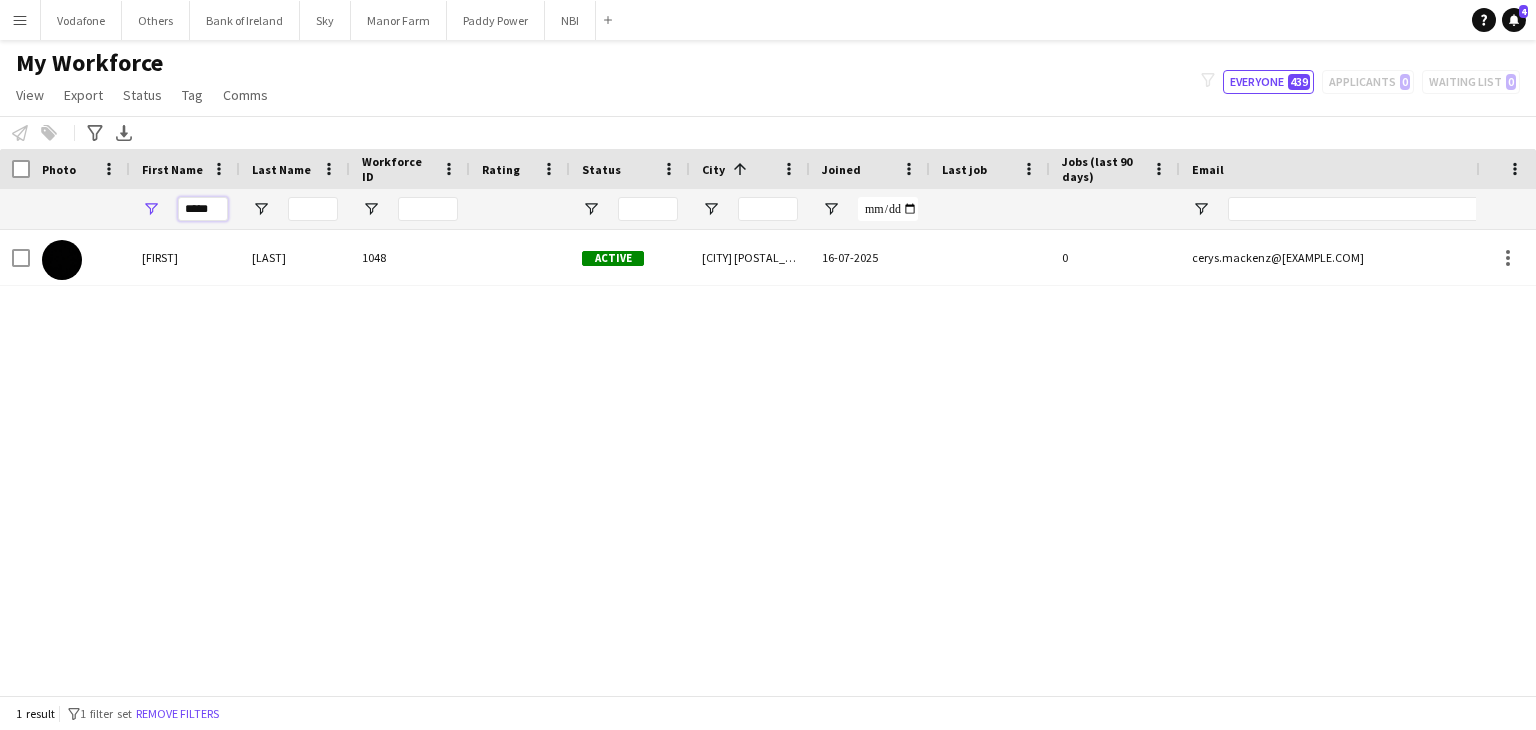 drag, startPoint x: 227, startPoint y: 208, endPoint x: 161, endPoint y: 207, distance: 66.007576 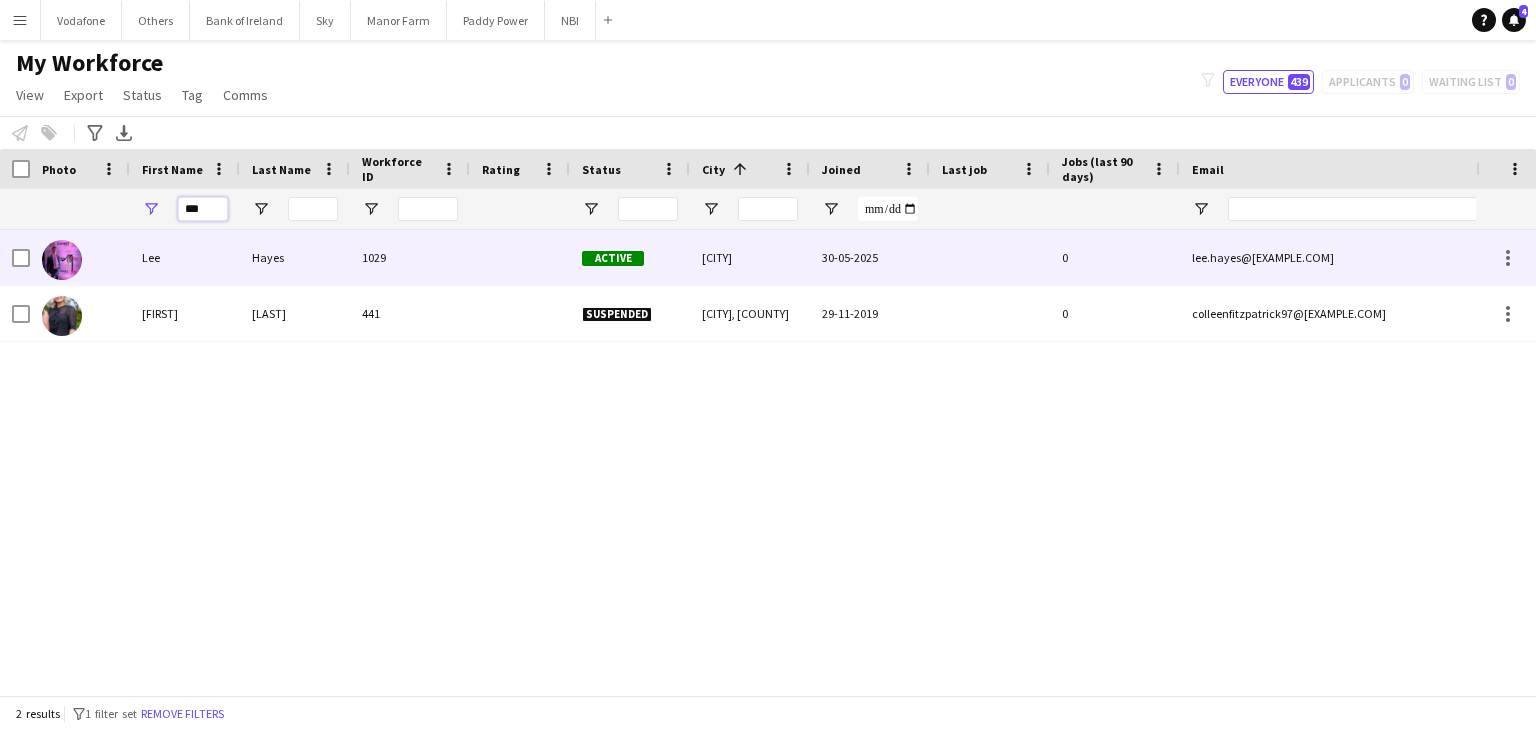 type on "***" 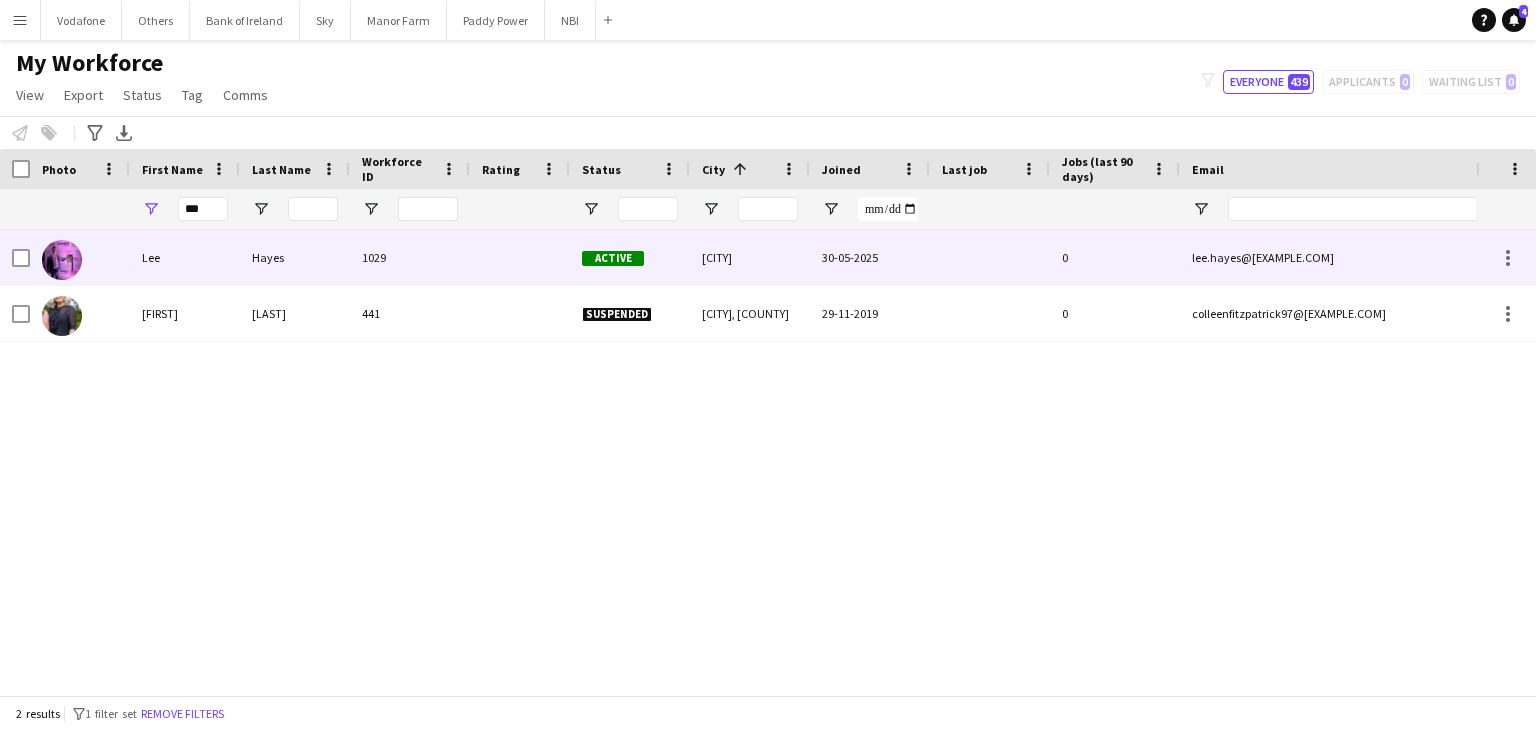 click on "Lee" at bounding box center (185, 257) 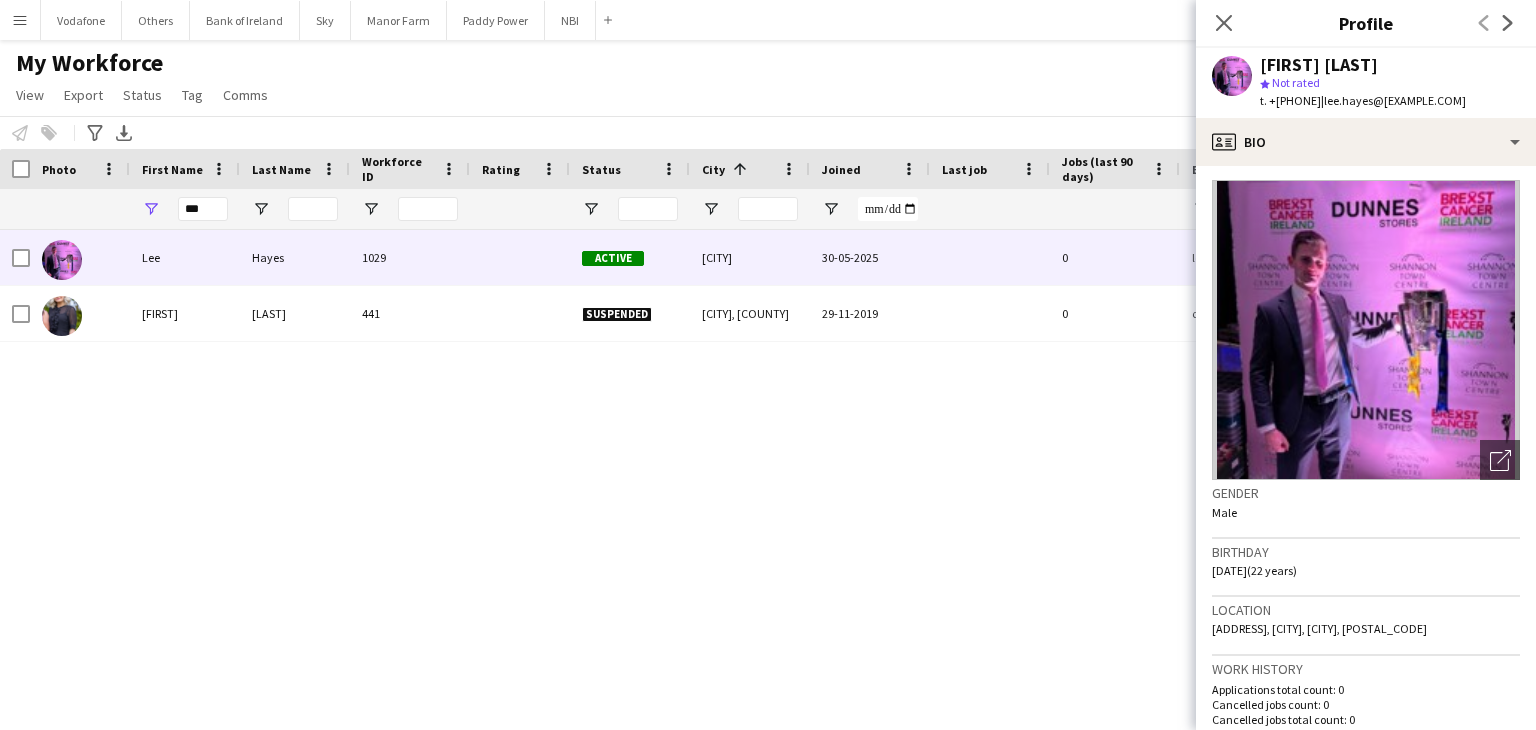 scroll, scrollTop: 0, scrollLeft: 0, axis: both 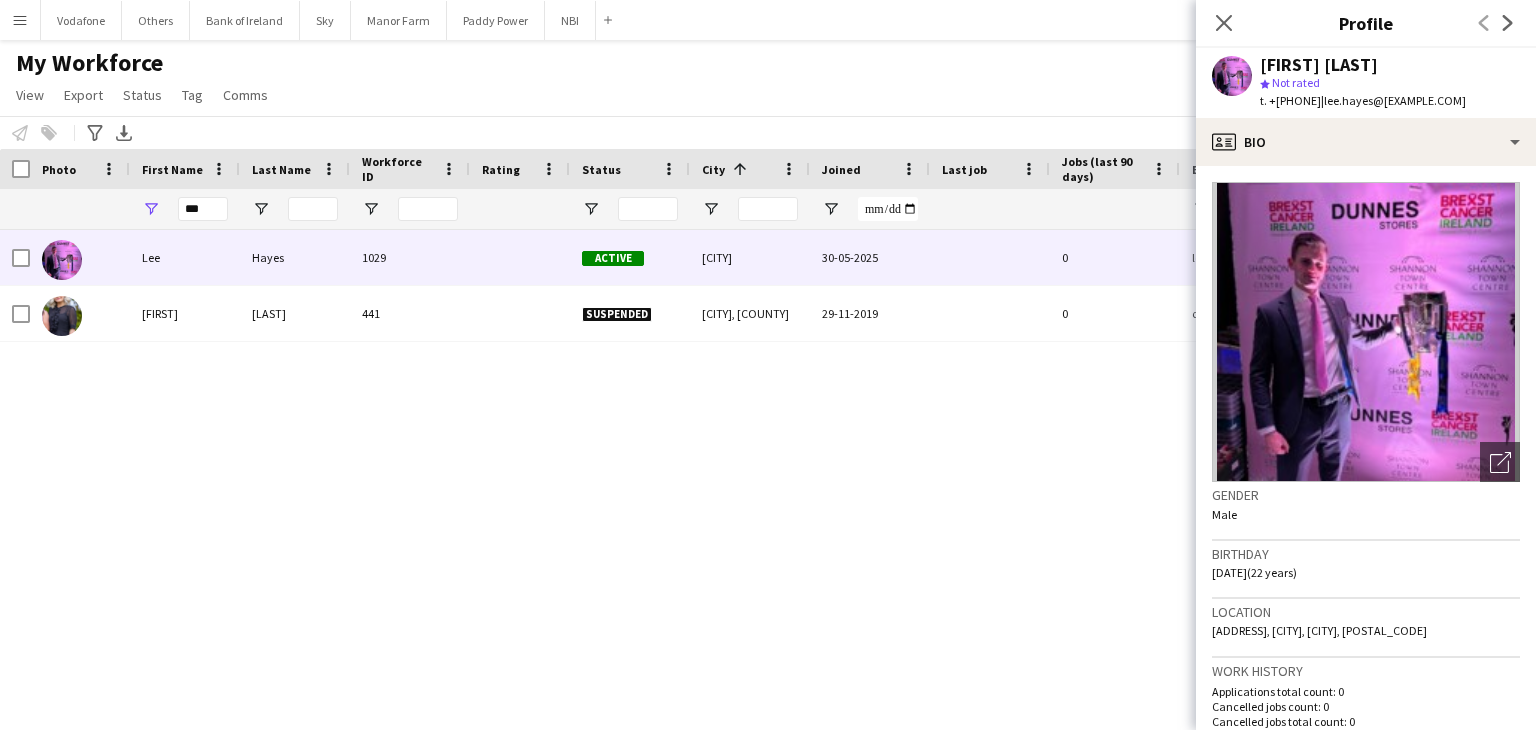 click 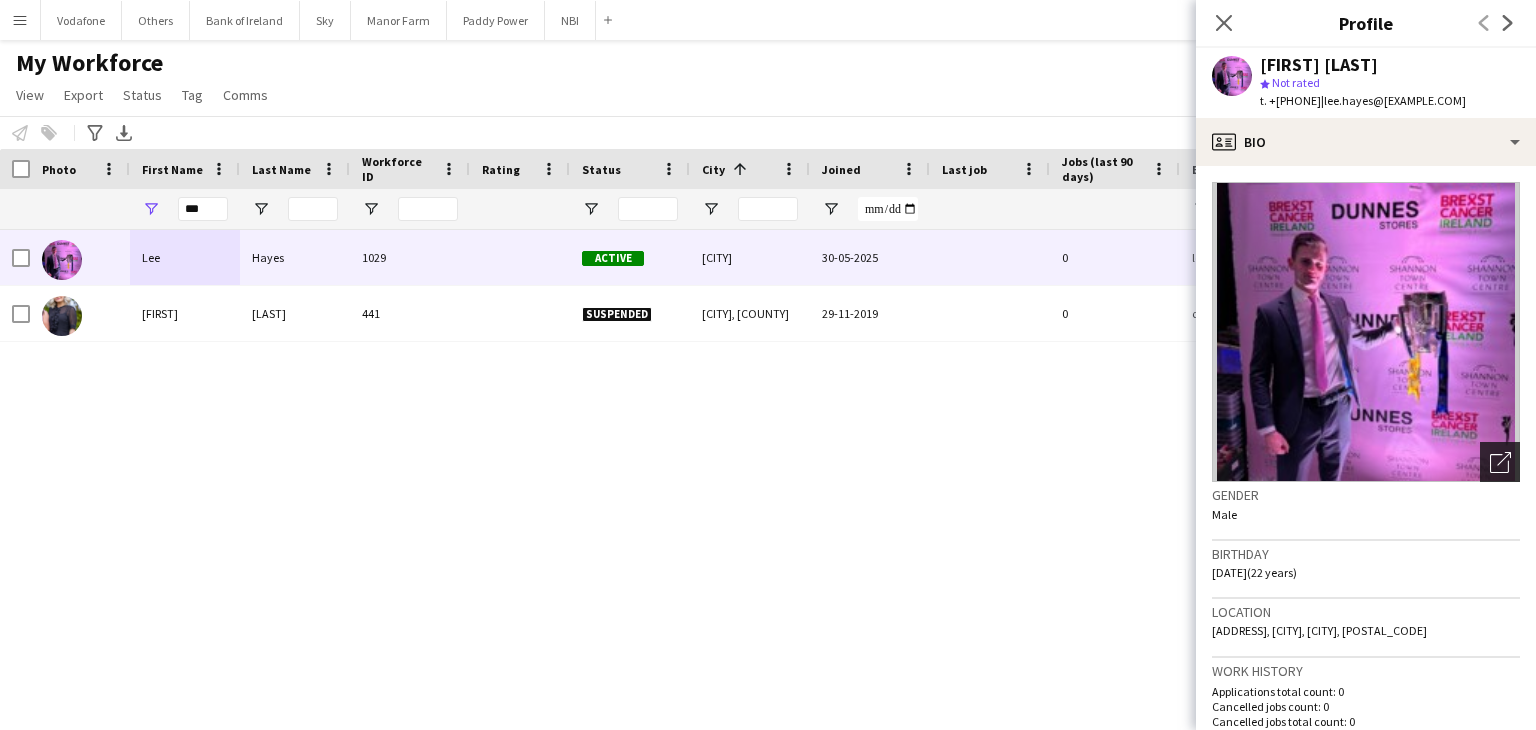 click on "Open photos pop-in" 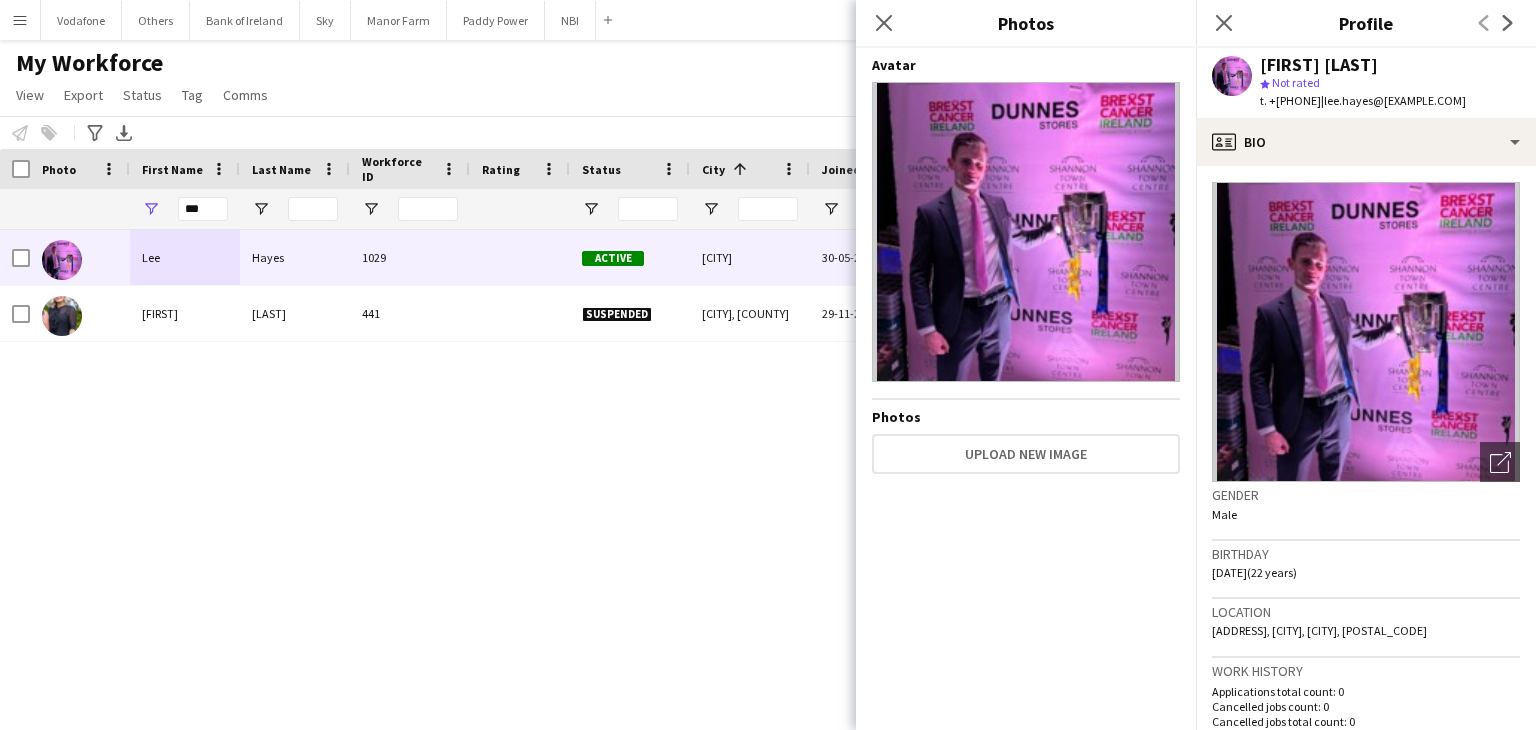 click on "Close pop-in" 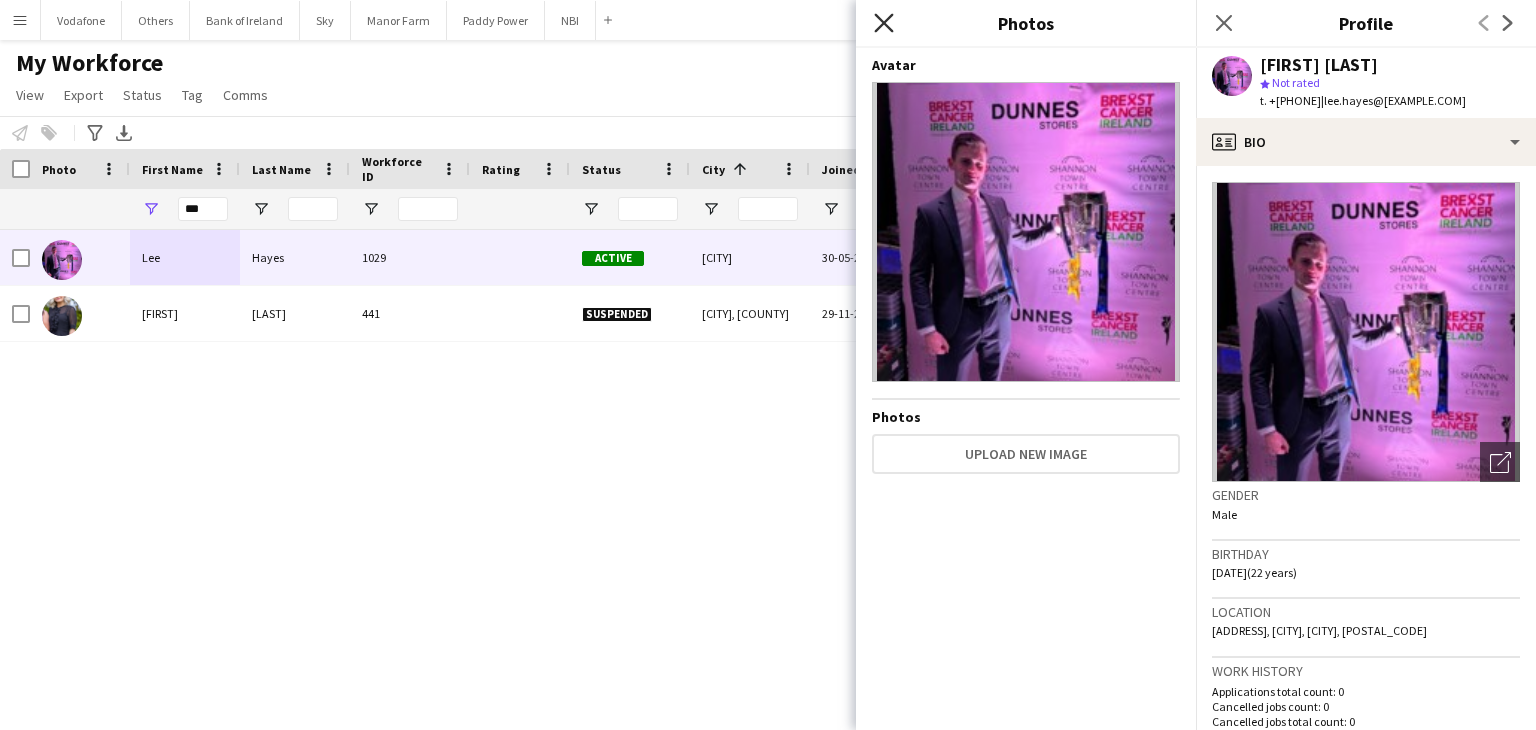 click on "Close pop-in" 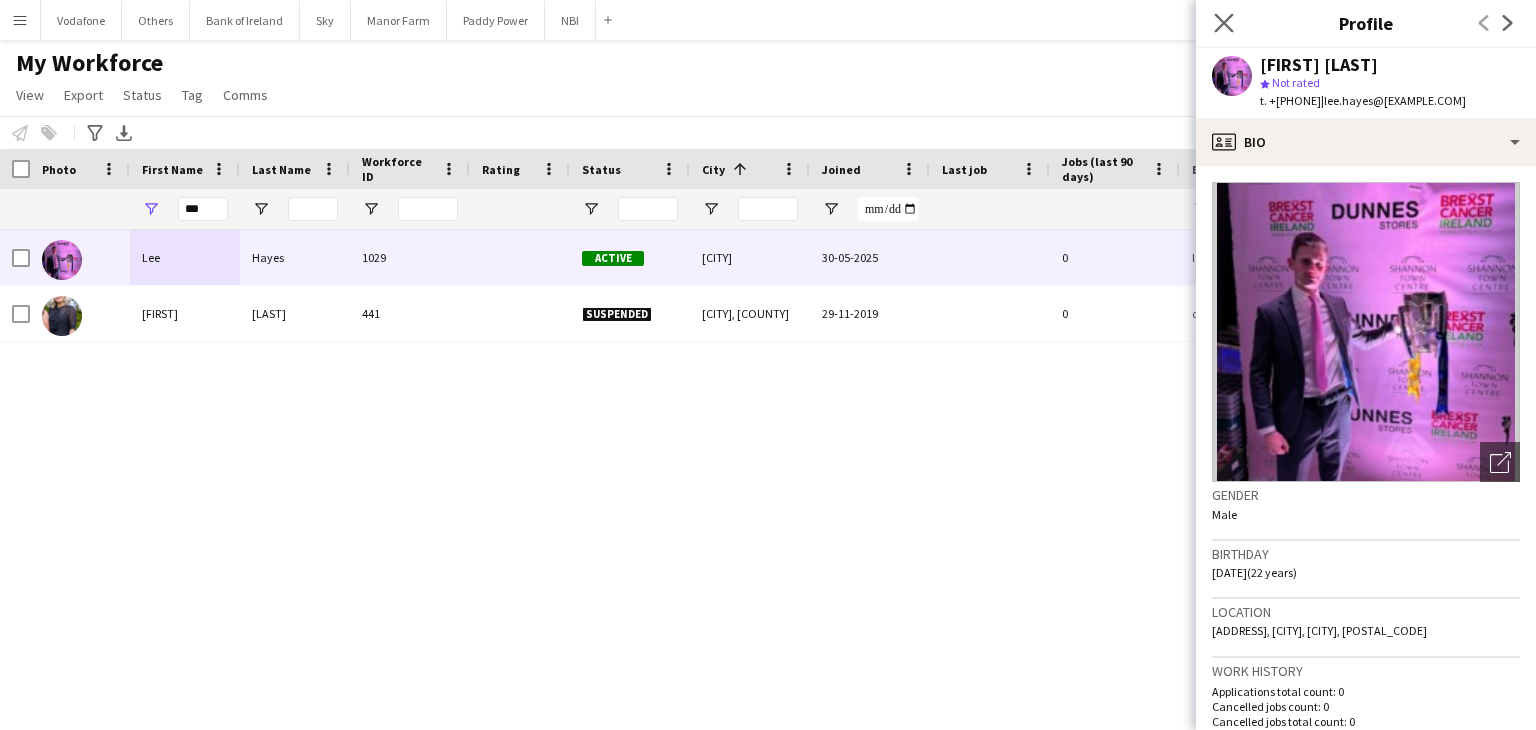 click on "Close pop-in" 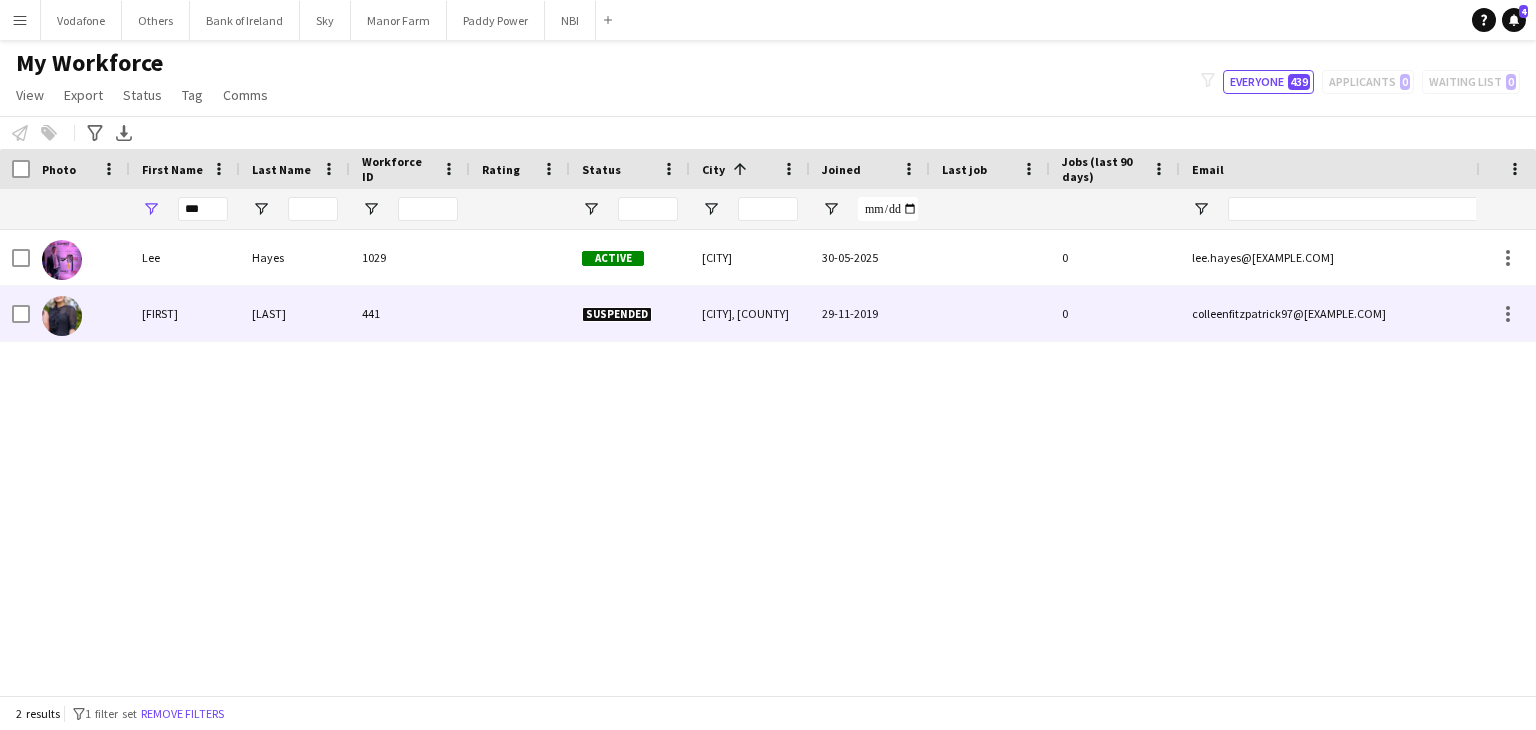 click at bounding box center [990, 313] 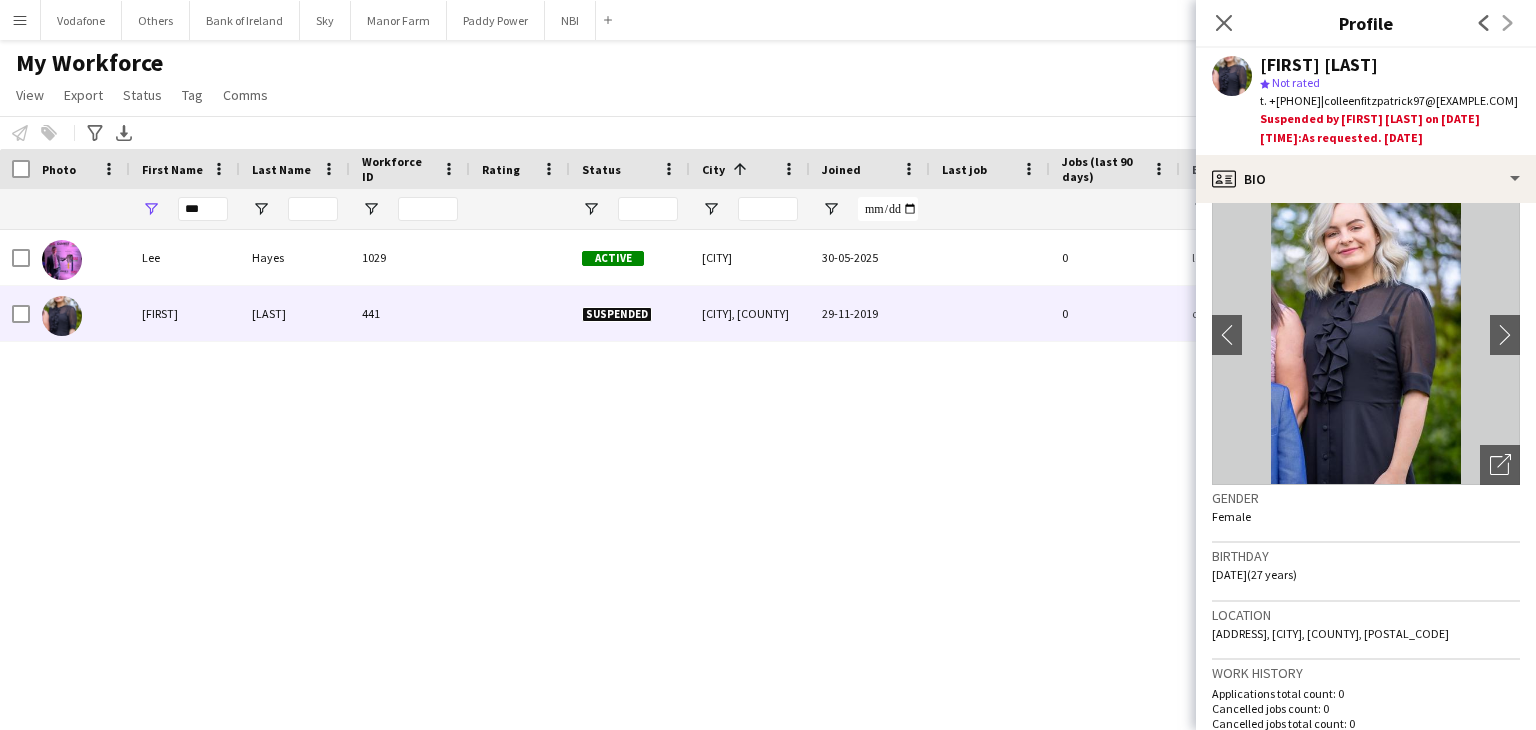scroll, scrollTop: 0, scrollLeft: 0, axis: both 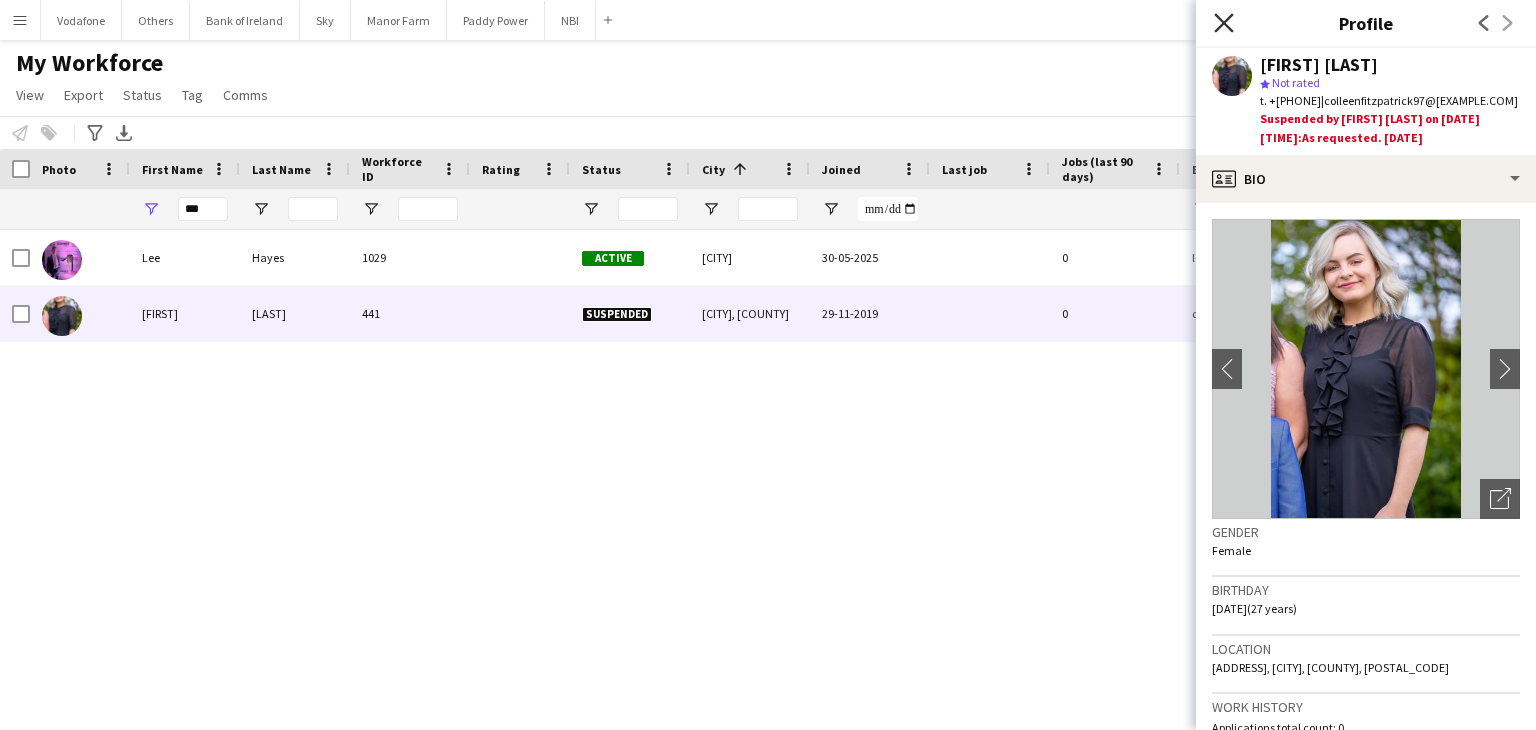 click on "Close pop-in" 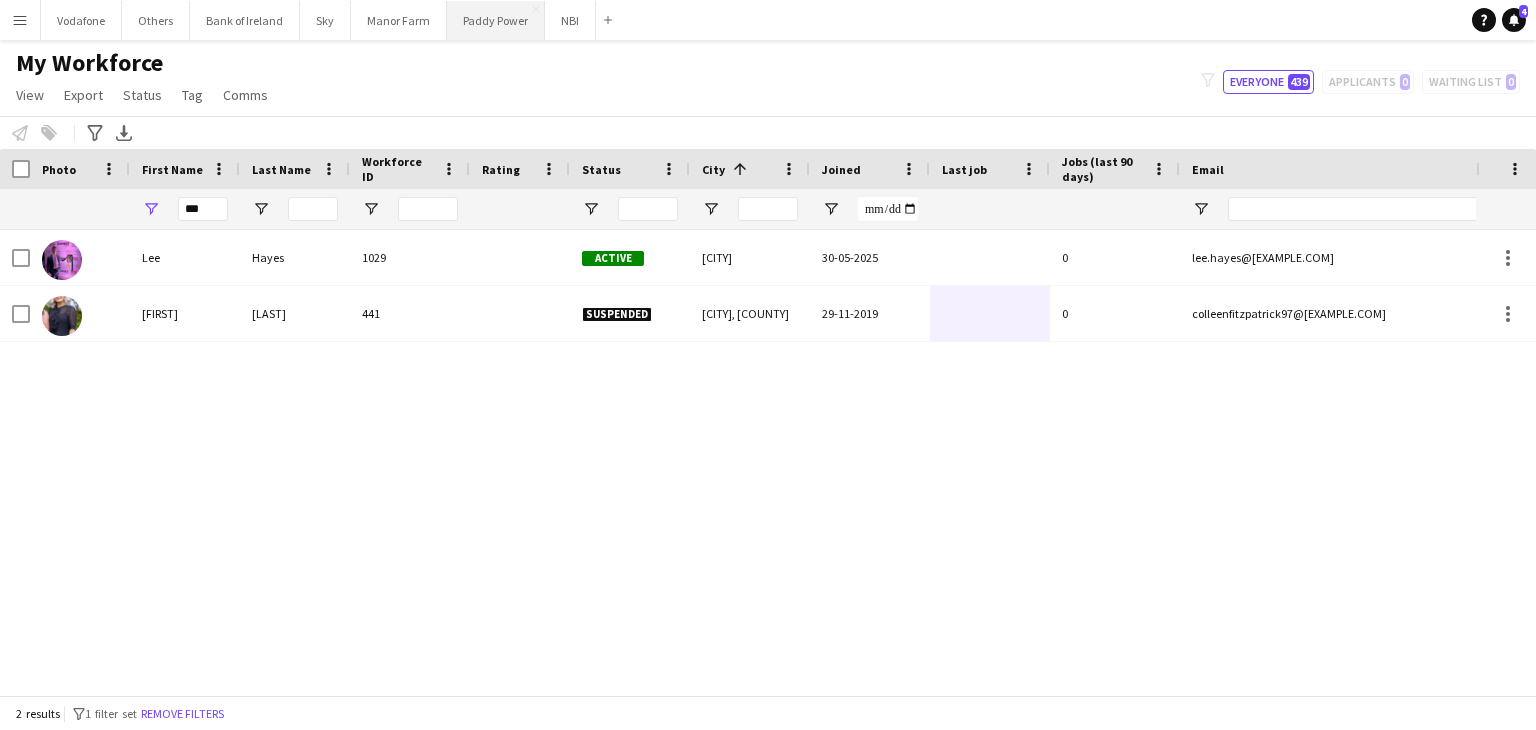 click on "Paddy Power
Close" at bounding box center (496, 20) 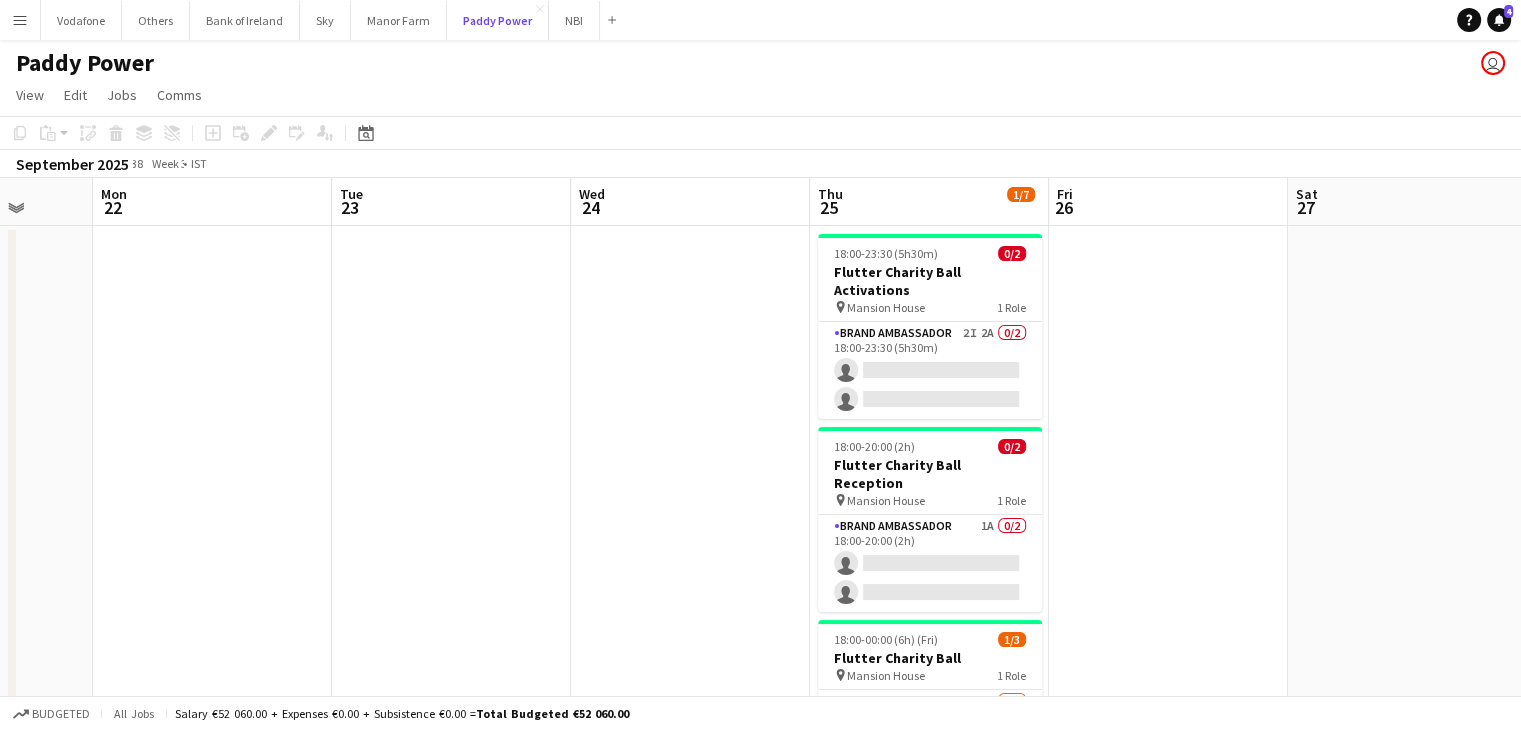 scroll, scrollTop: 0, scrollLeft: 635, axis: horizontal 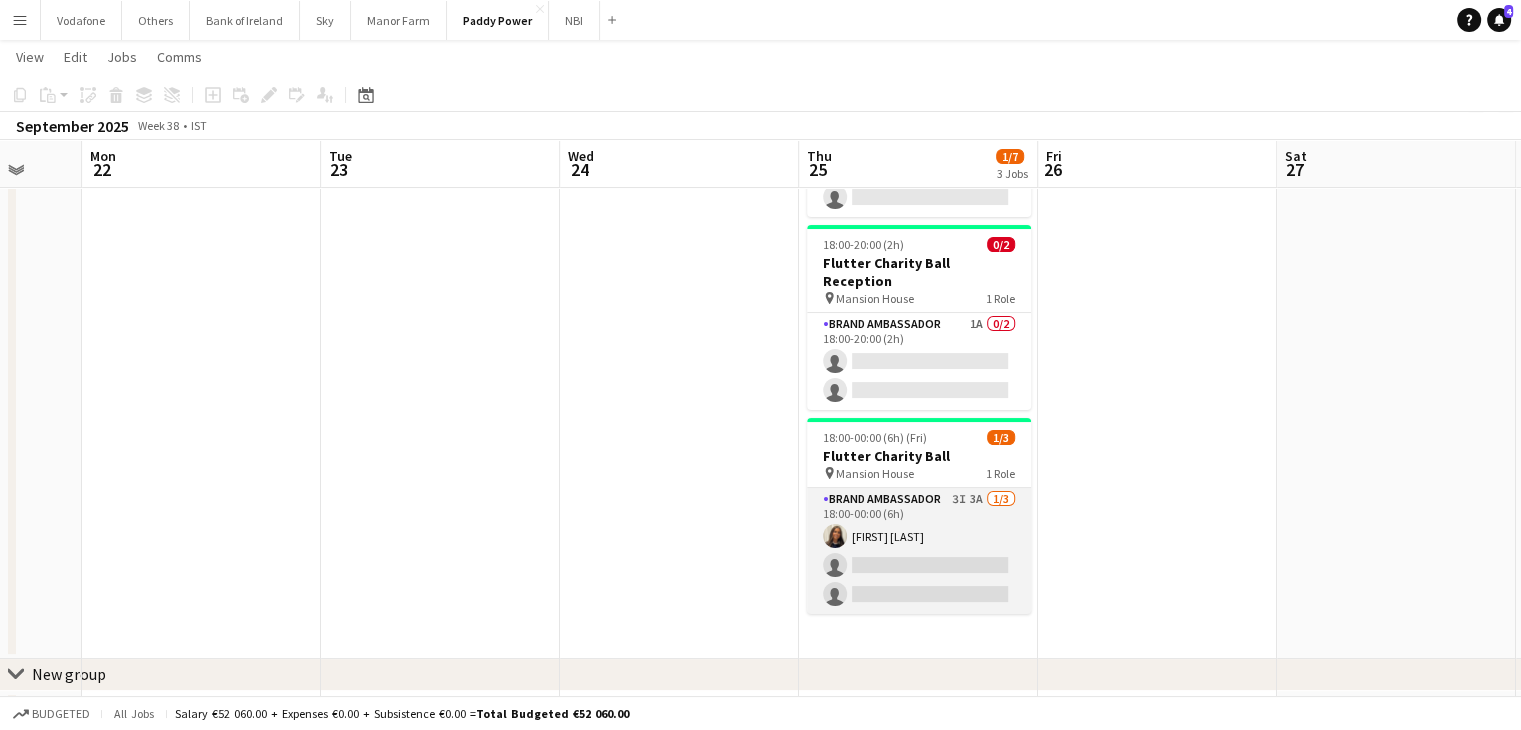 click on "Brand Ambassador   3I   3A   1/3   18:00-00:00 (6h)
[FIRST] [LAST]
single-neutral-actions
single-neutral-actions" at bounding box center (919, 551) 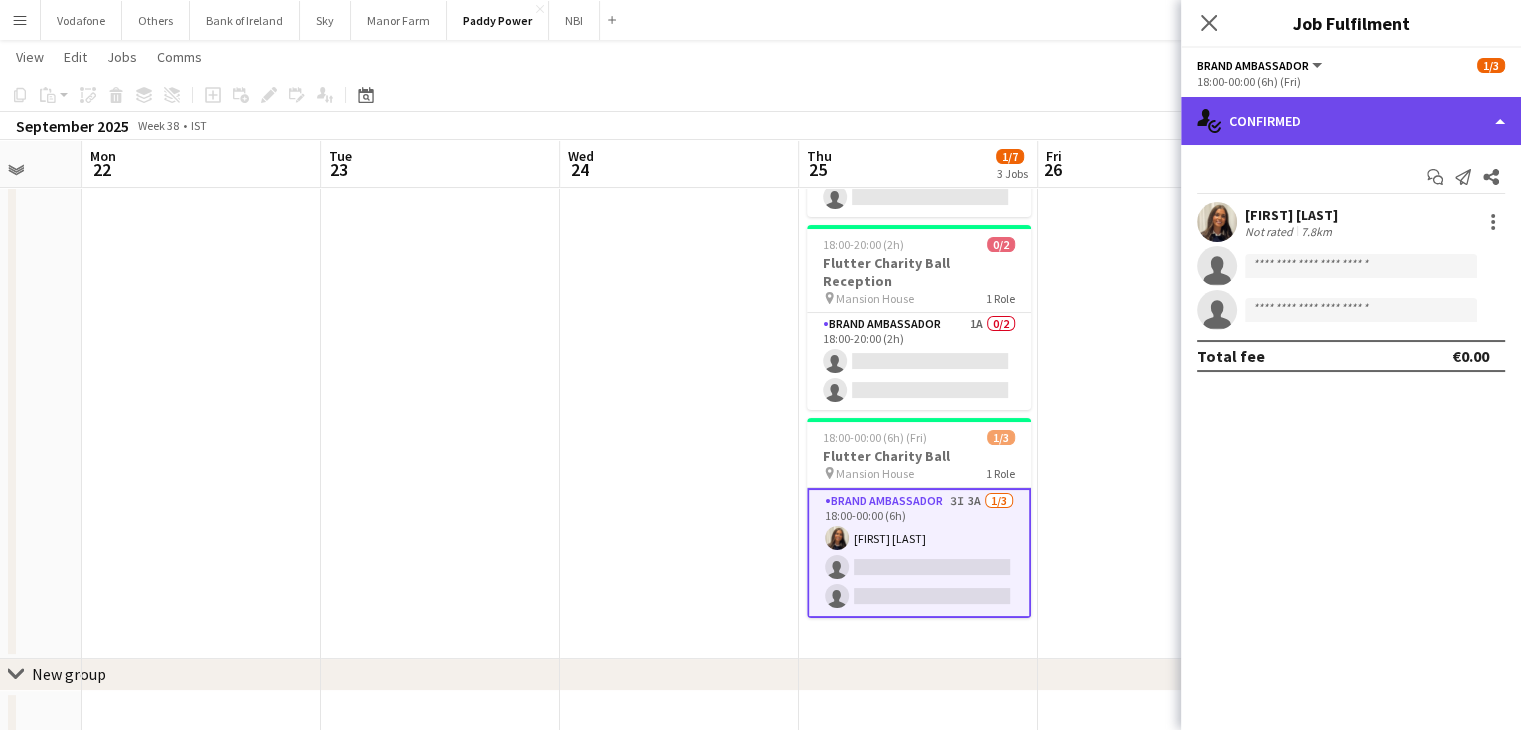 click on "single-neutral-actions-check-2
Confirmed" 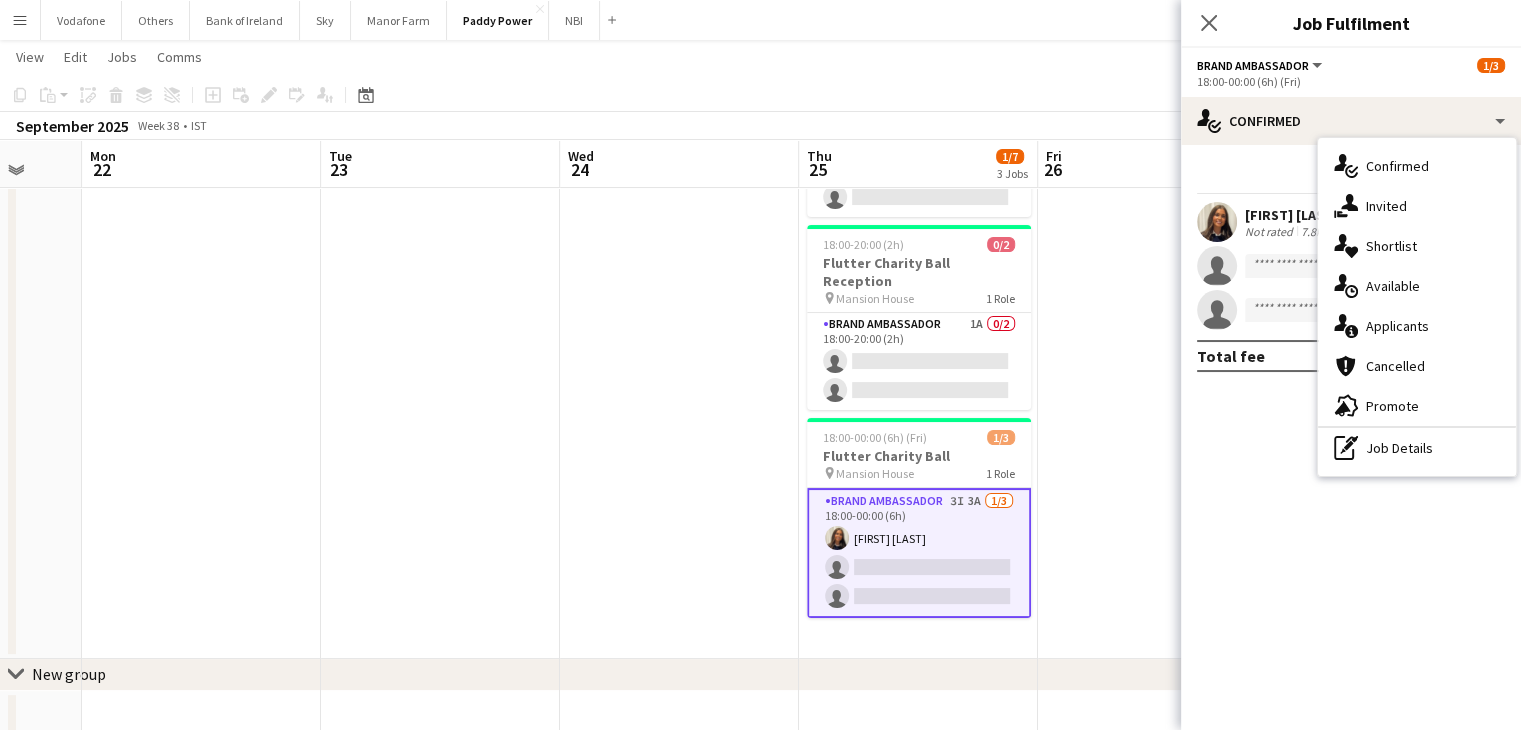 click on "single-neutral-actions-check-2
Confirmed
single-neutral-actions-share-1
Invited
single-neutral-actions-heart
Shortlist
single-neutral-actions-upload
Available
single-neutral-actions-information
Applicants
cancellation
Cancelled
advertising-megaphone
Promote
pen-write
Job Details" at bounding box center [1417, 307] 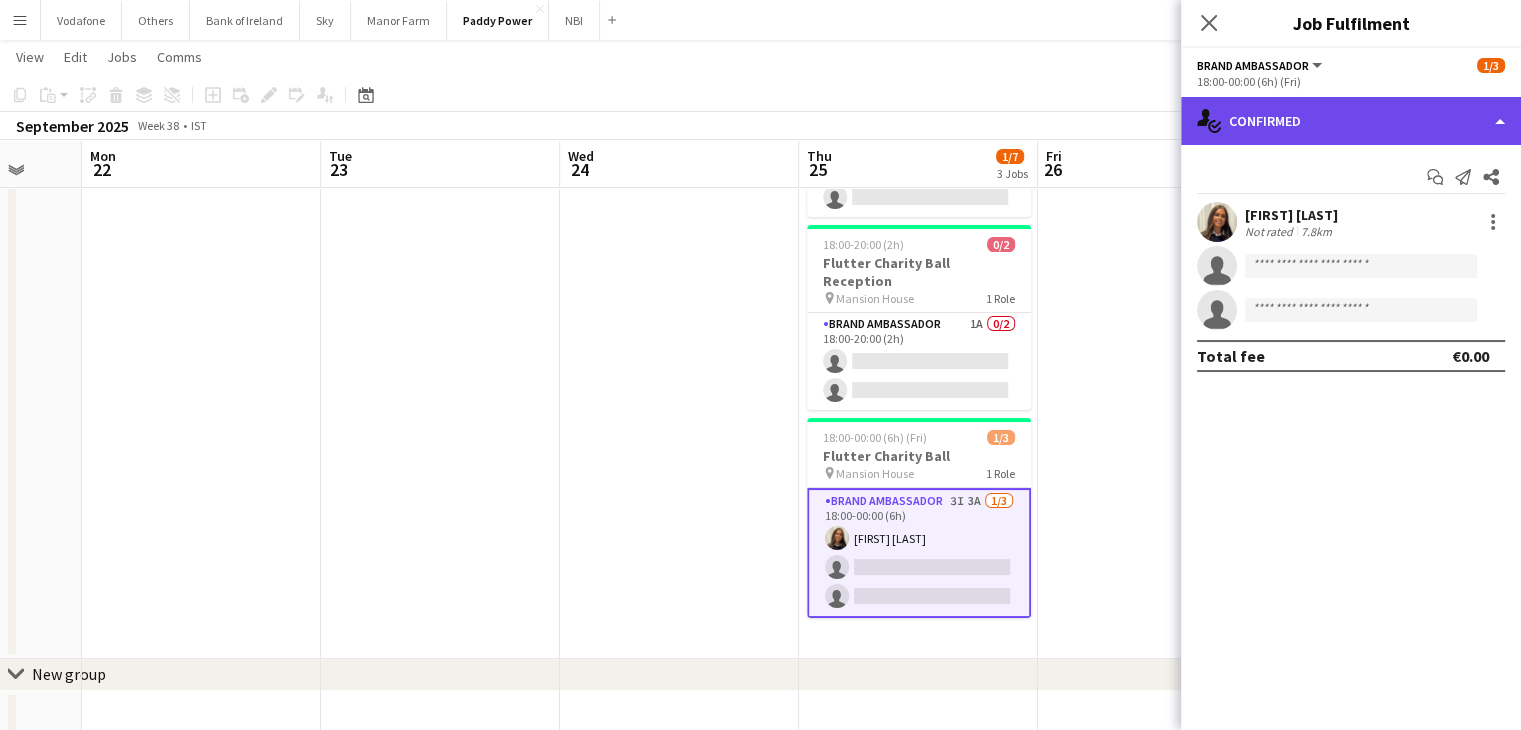 click on "single-neutral-actions-check-2
Confirmed" 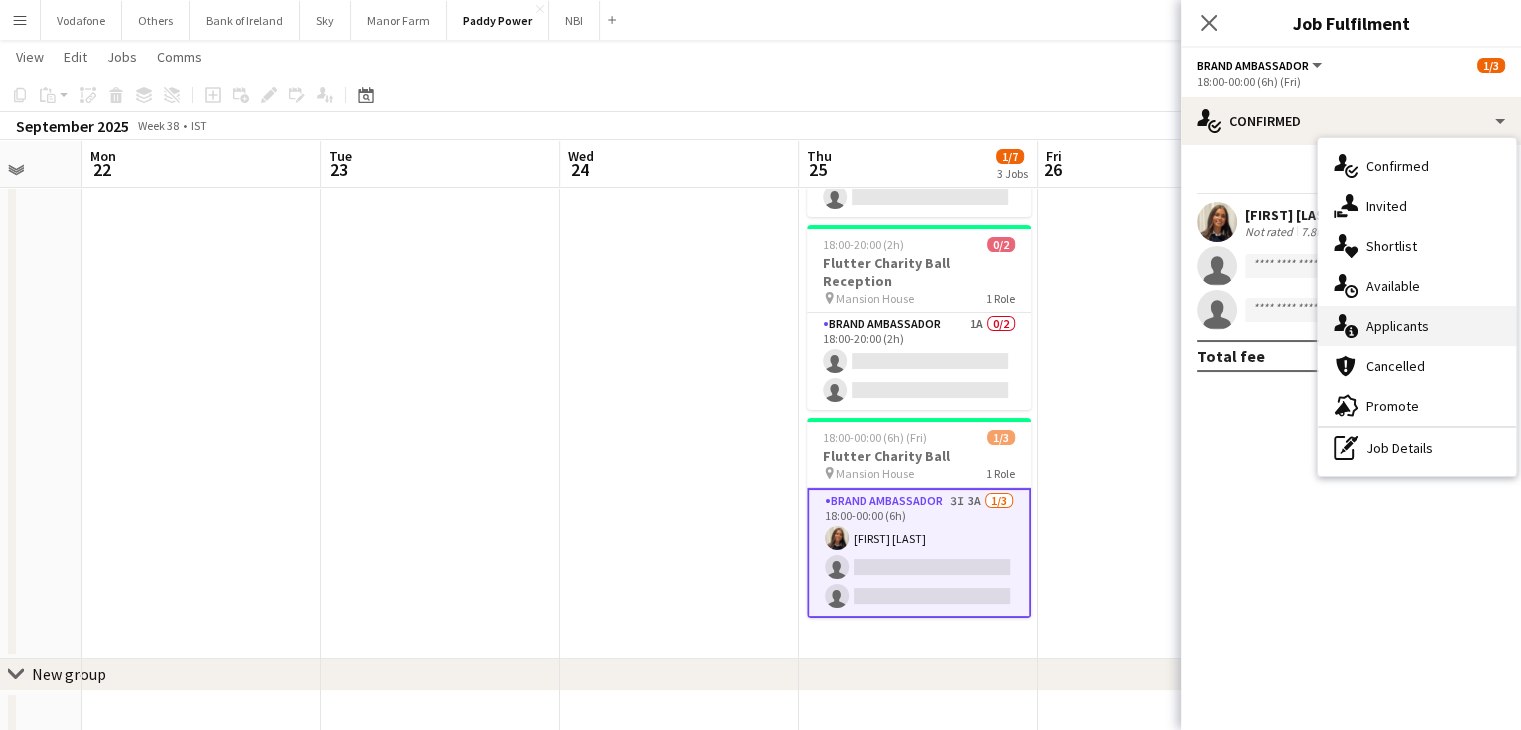click on "single-neutral-actions-information
Applicants" at bounding box center [1417, 326] 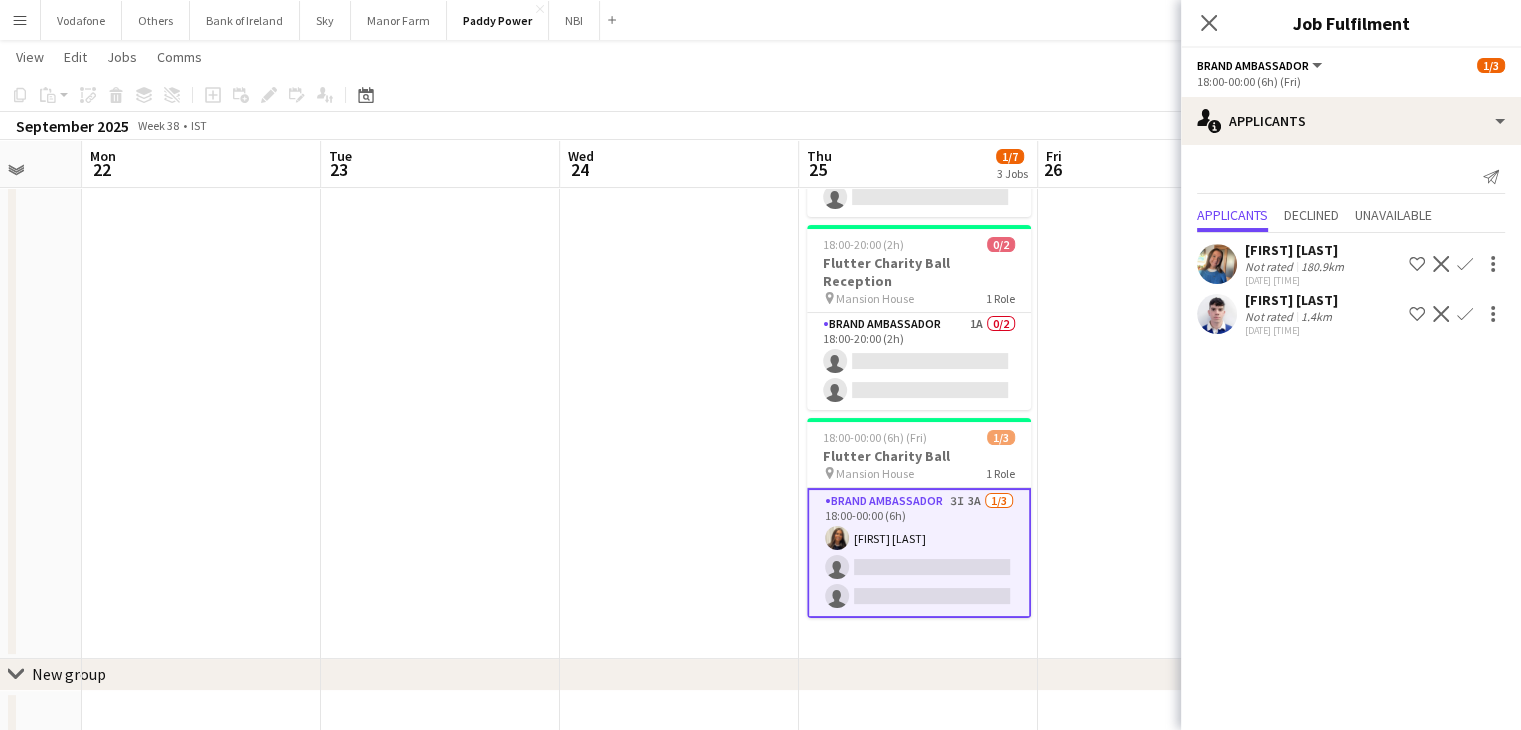 click at bounding box center [1217, 314] 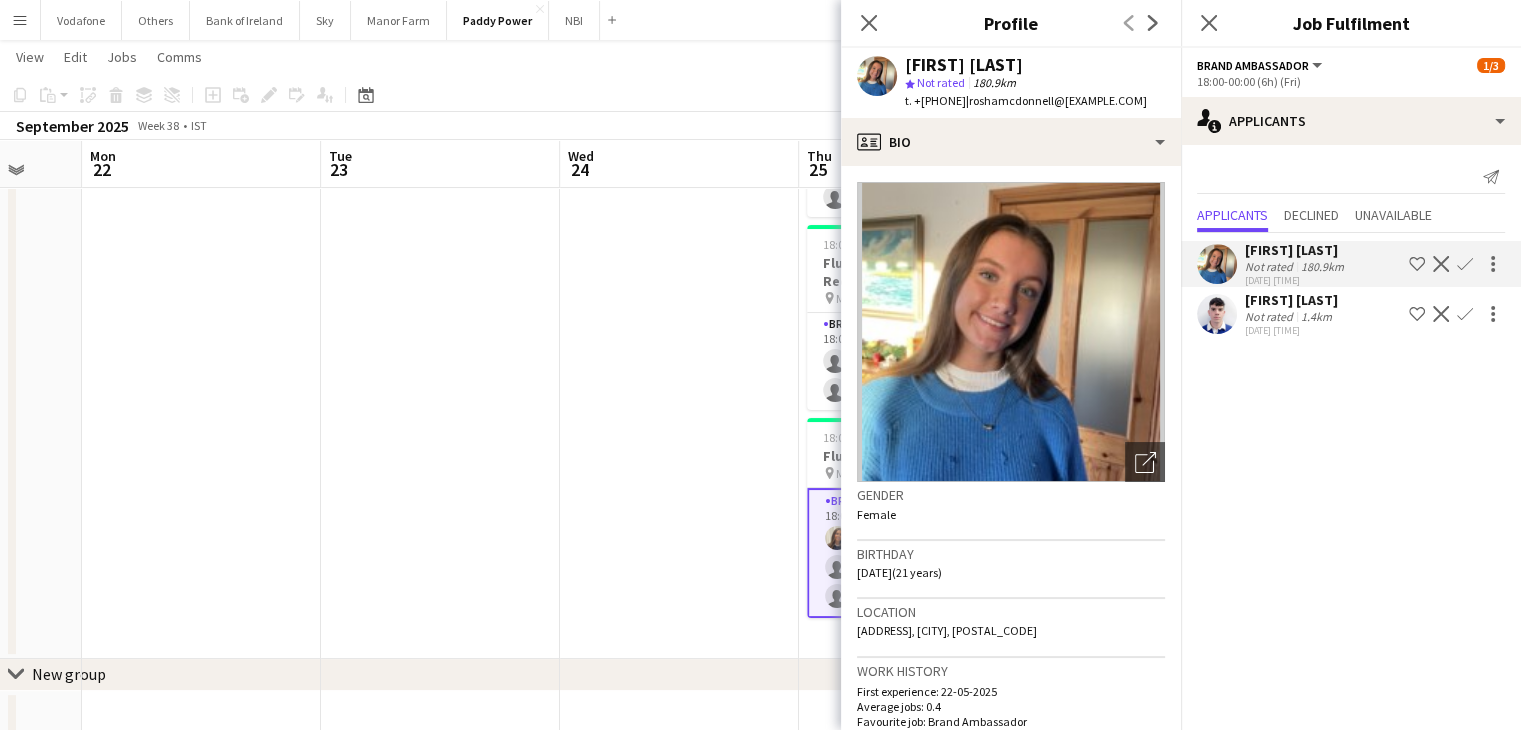 click at bounding box center (679, 341) 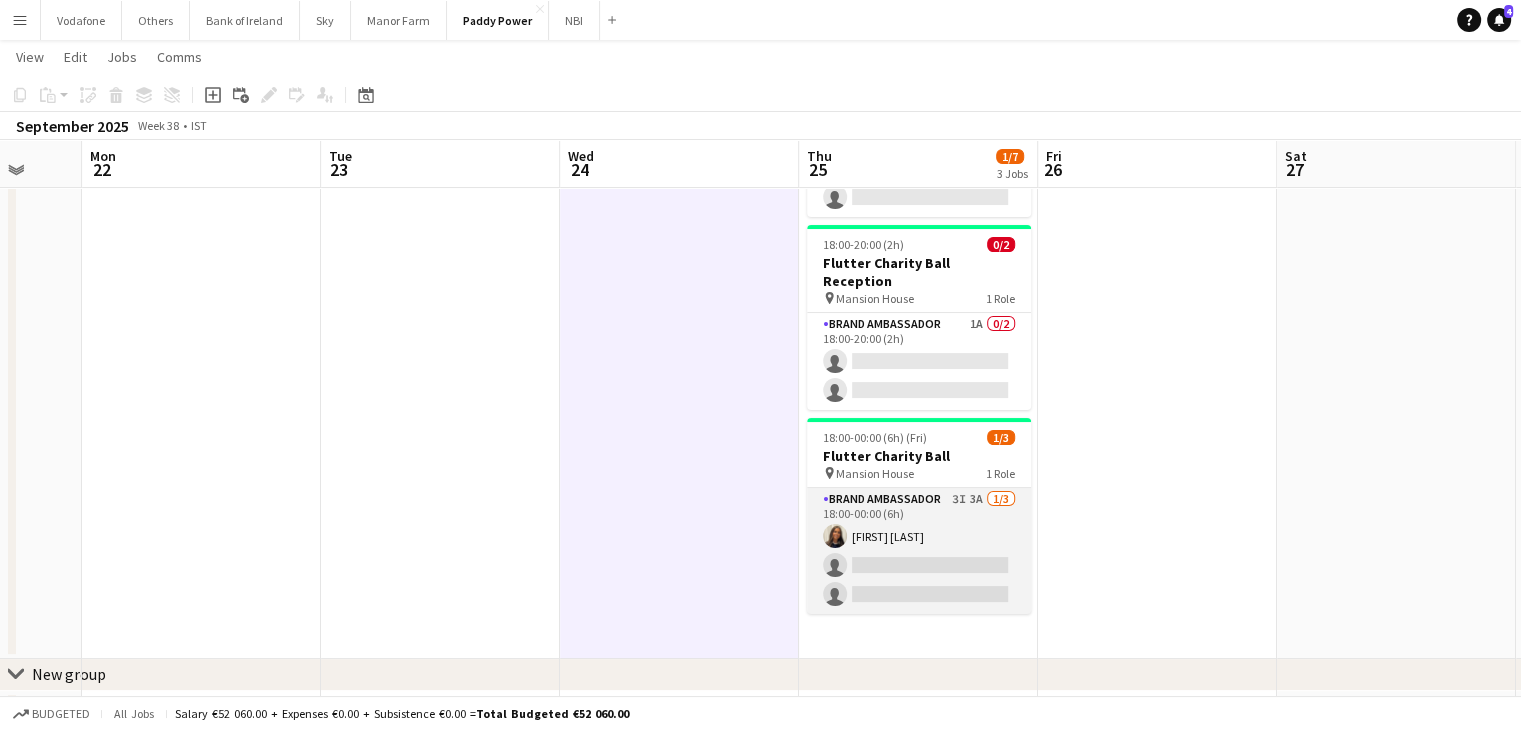 click on "Brand Ambassador   3I   3A   1/3   18:00-00:00 (6h)
[FIRST] [LAST]
single-neutral-actions
single-neutral-actions" at bounding box center (919, 551) 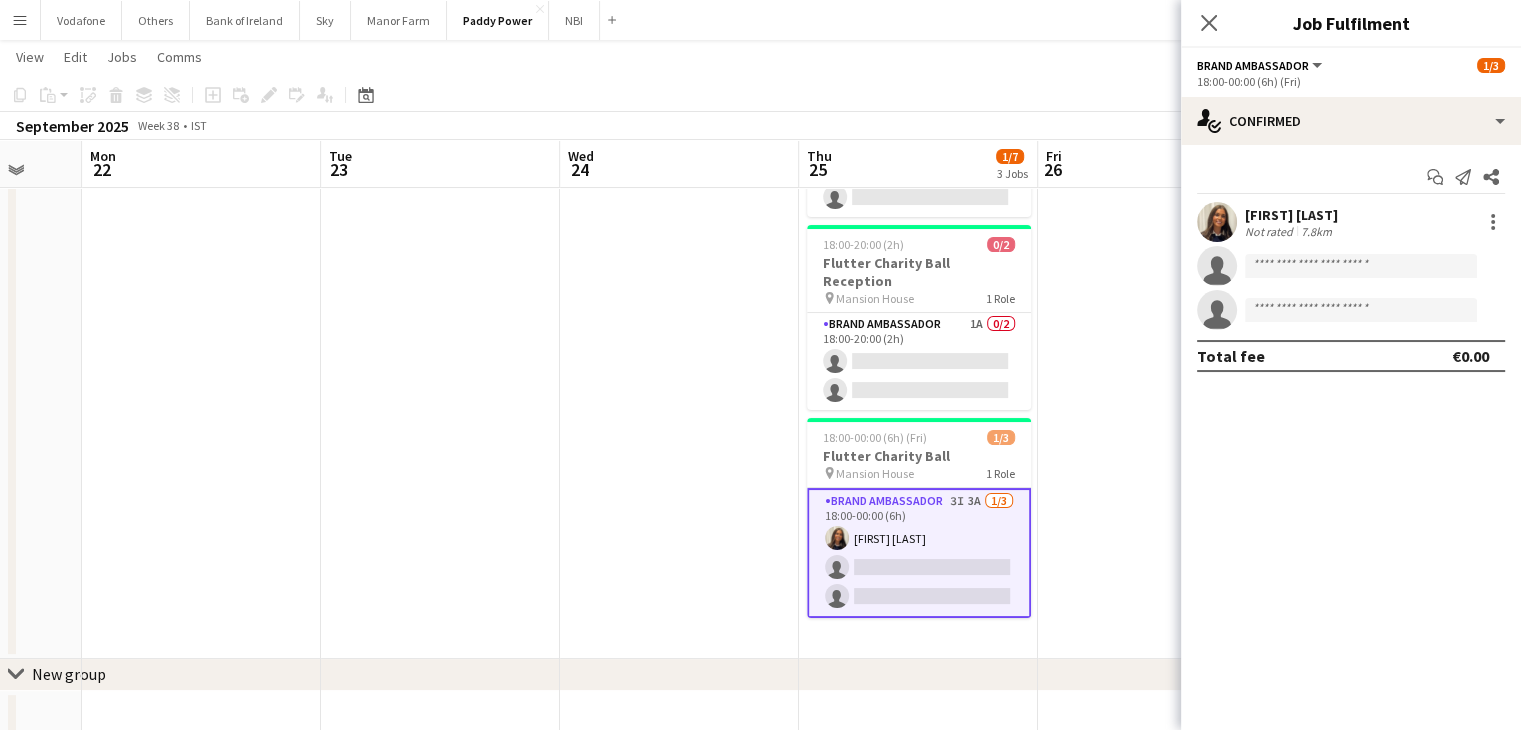 click at bounding box center [1157, 341] 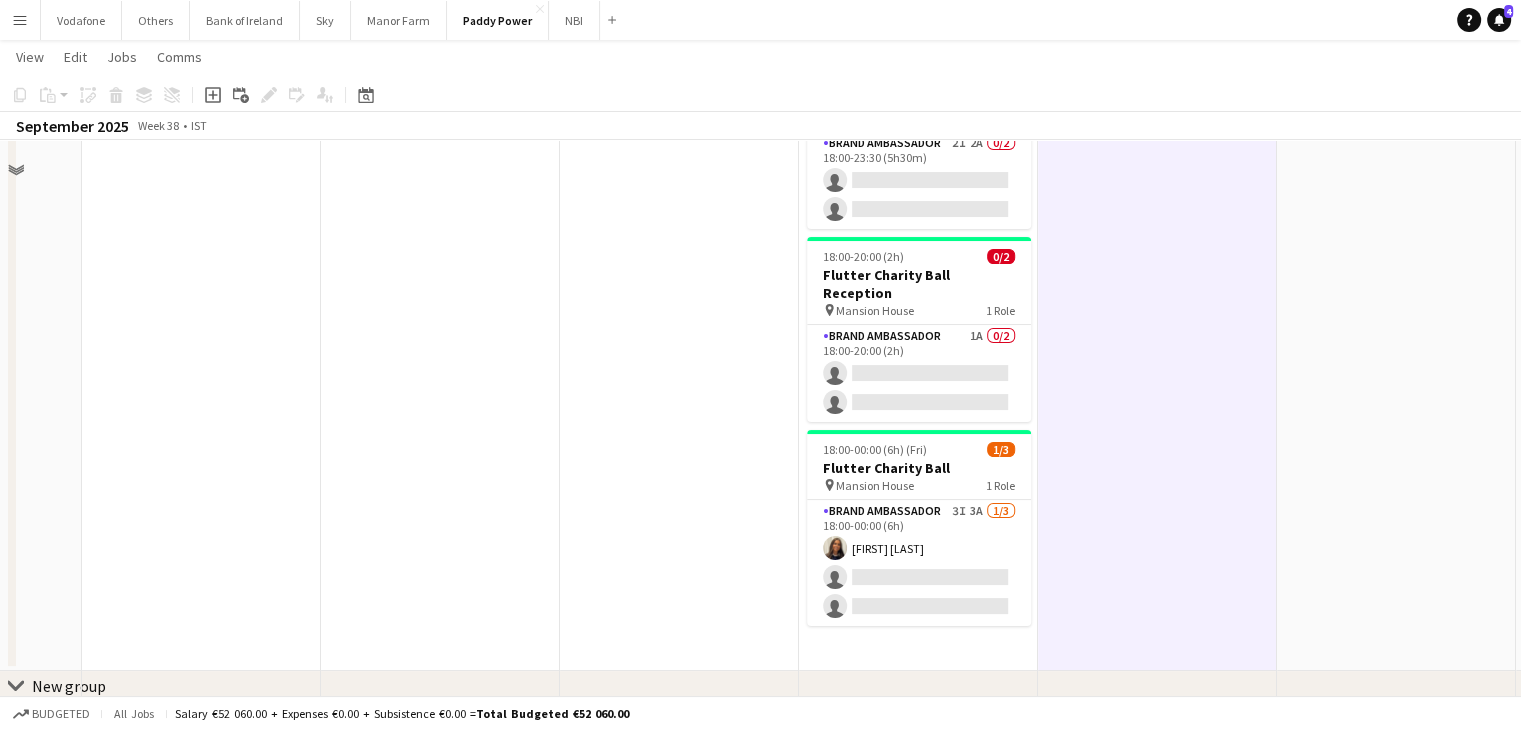 scroll, scrollTop: 200, scrollLeft: 0, axis: vertical 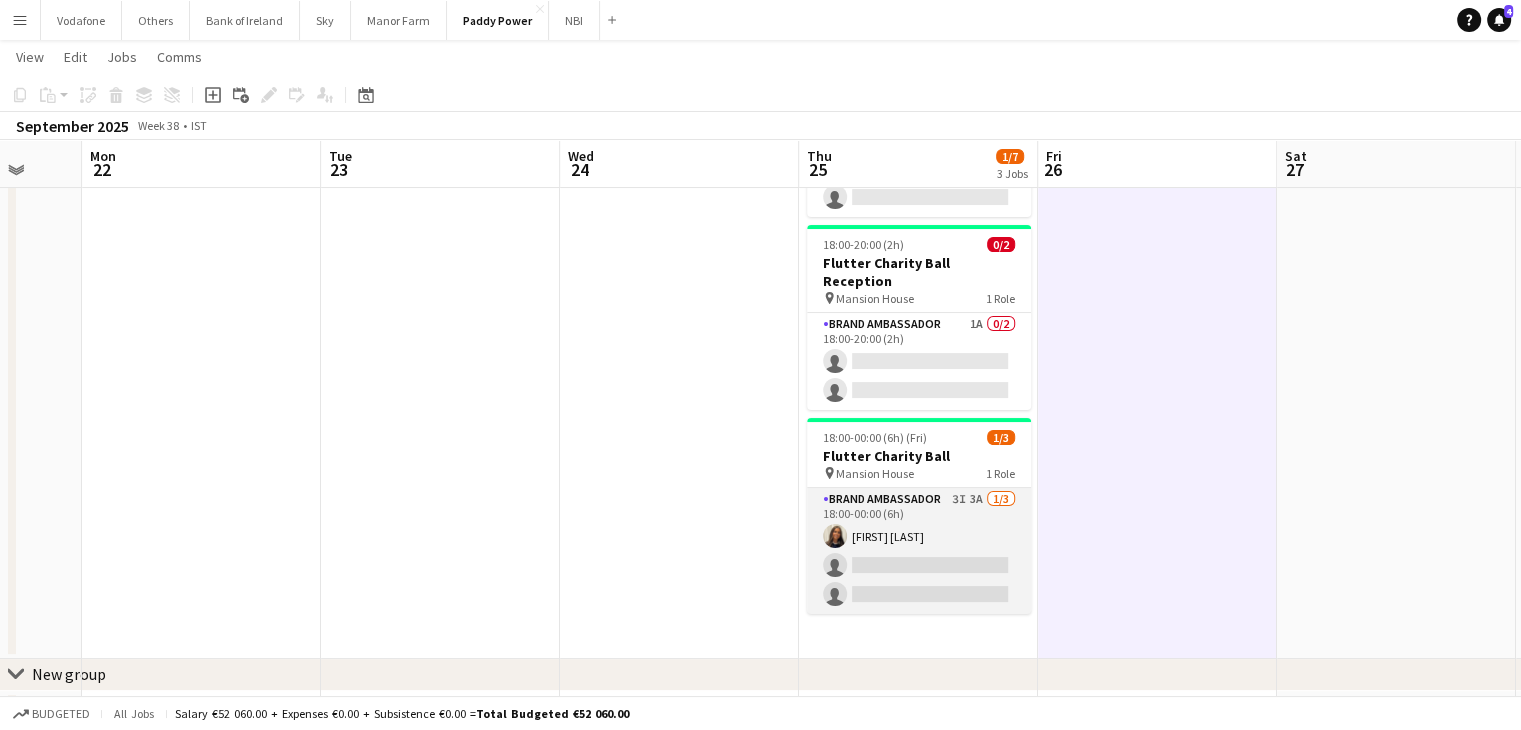 click on "Brand Ambassador   3I   3A   1/3   18:00-00:00 (6h)
[FIRST] [LAST]
single-neutral-actions
single-neutral-actions" at bounding box center (919, 551) 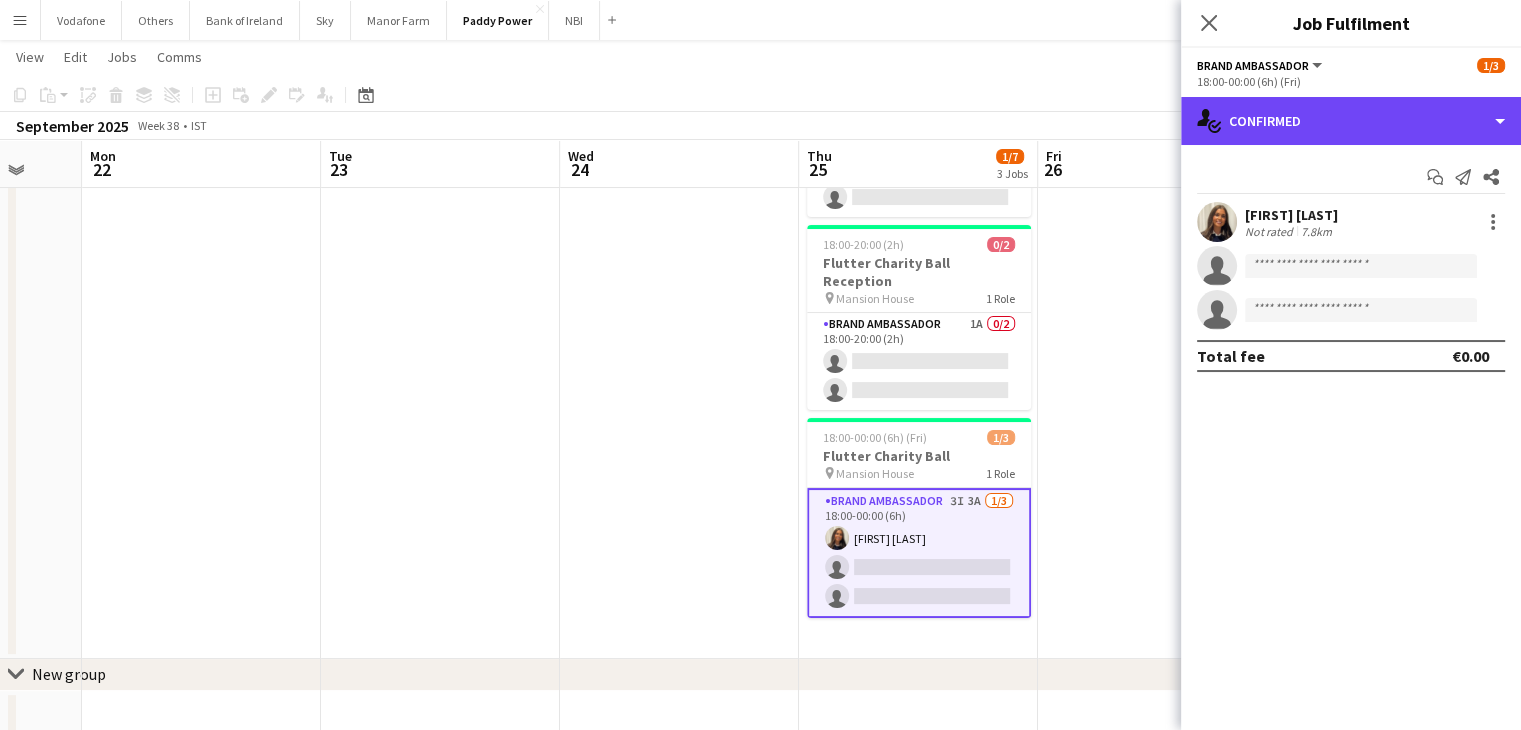 drag, startPoint x: 1465, startPoint y: 102, endPoint x: 1456, endPoint y: 149, distance: 47.853943 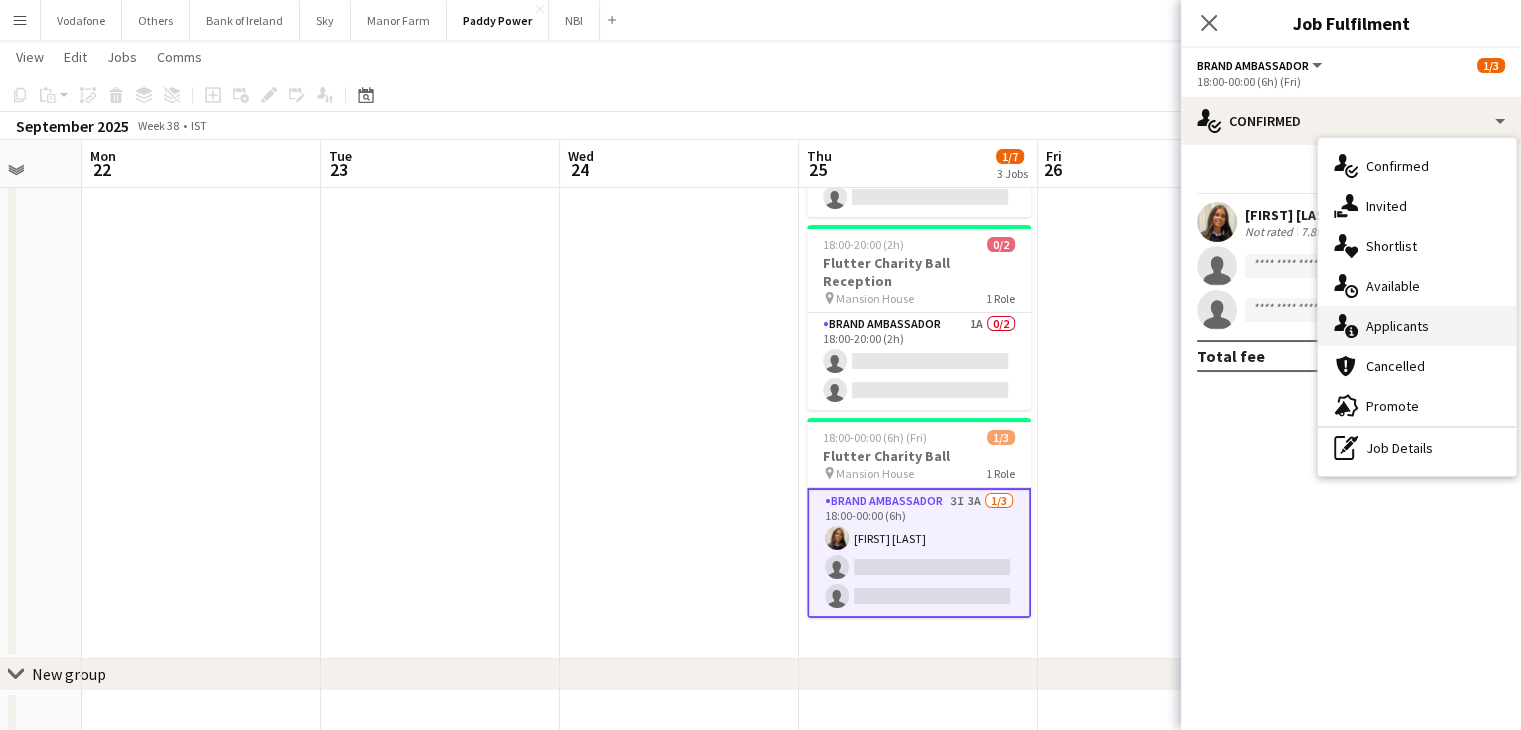 click on "single-neutral-actions-information
Applicants" at bounding box center (1417, 326) 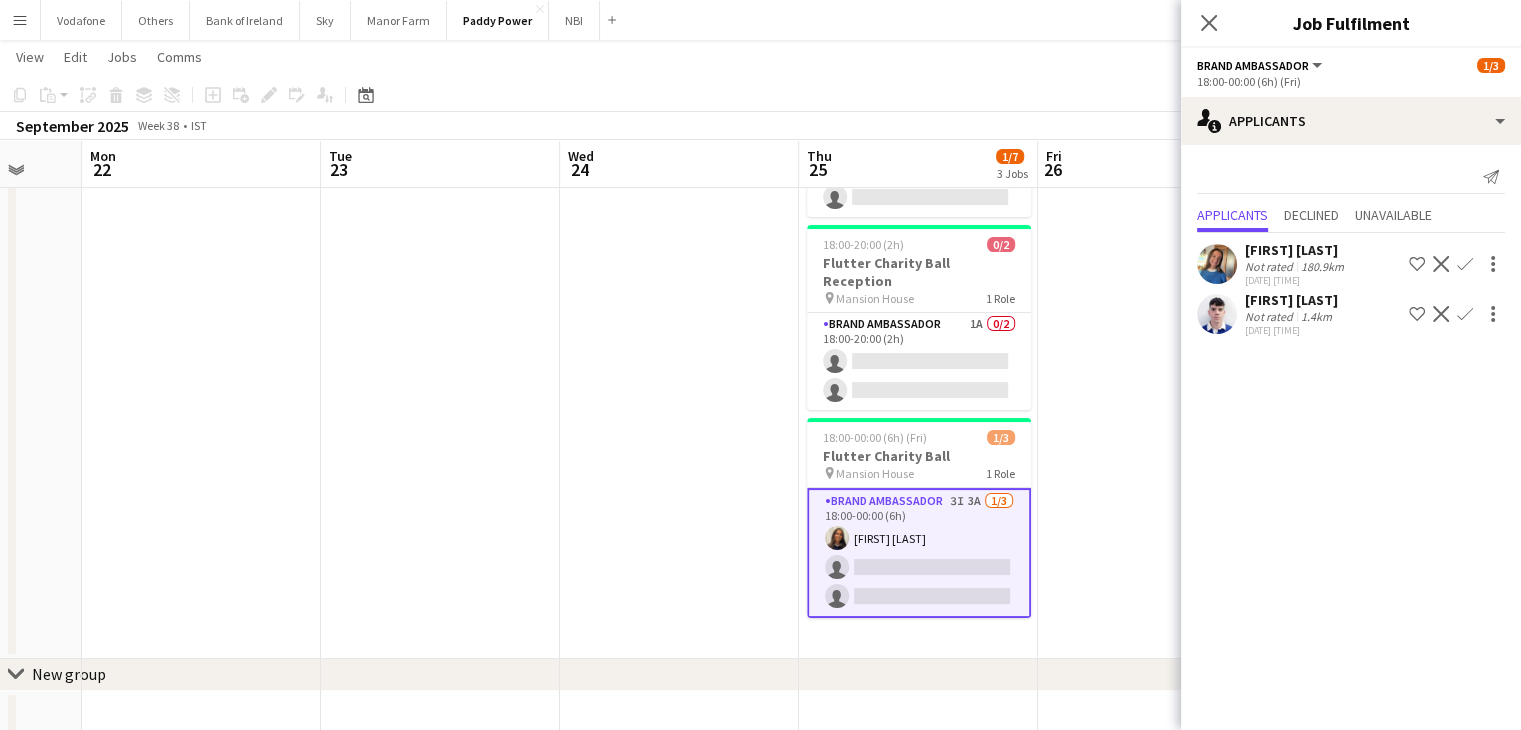 click on "Confirm" at bounding box center [1465, 314] 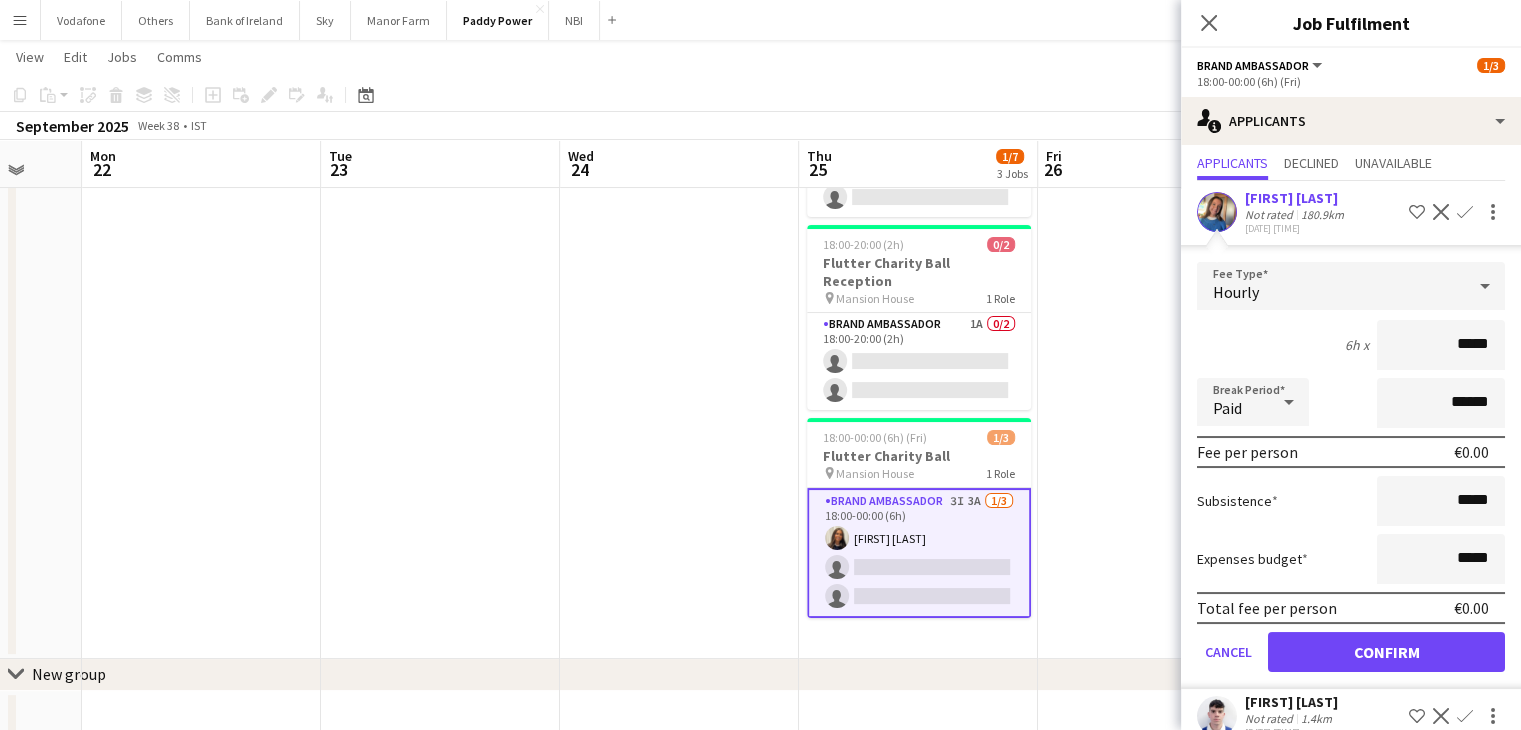 scroll, scrollTop: 78, scrollLeft: 0, axis: vertical 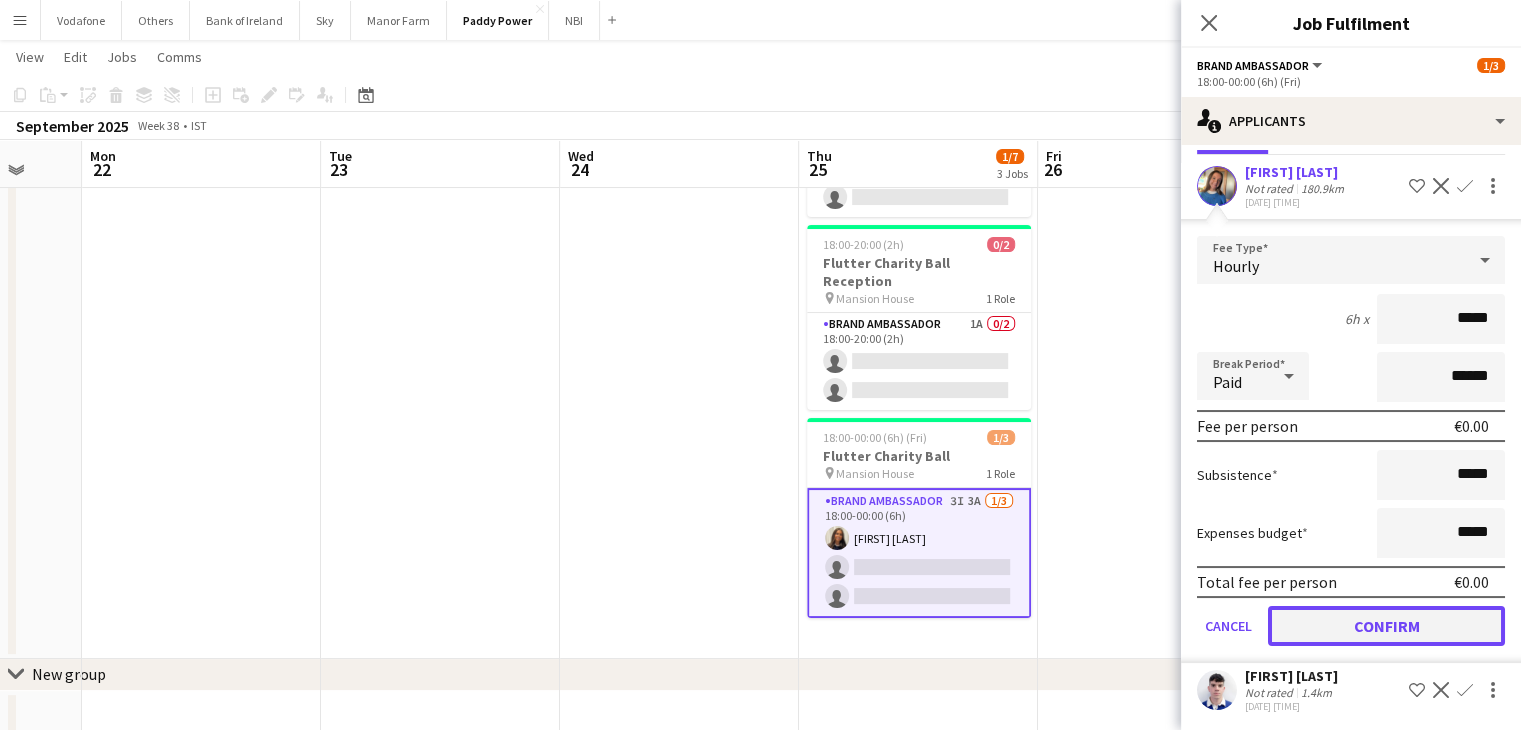 click on "Confirm" 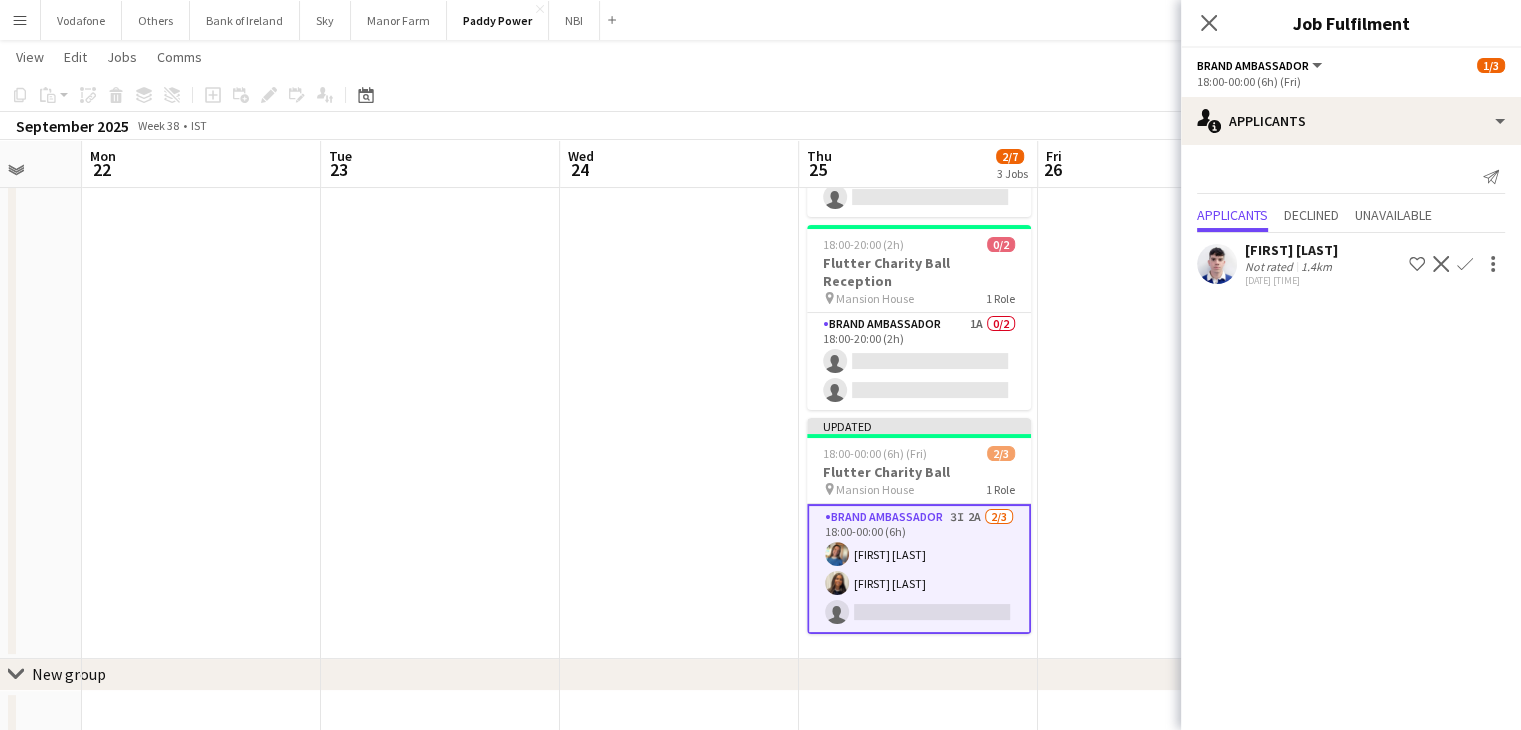scroll, scrollTop: 0, scrollLeft: 0, axis: both 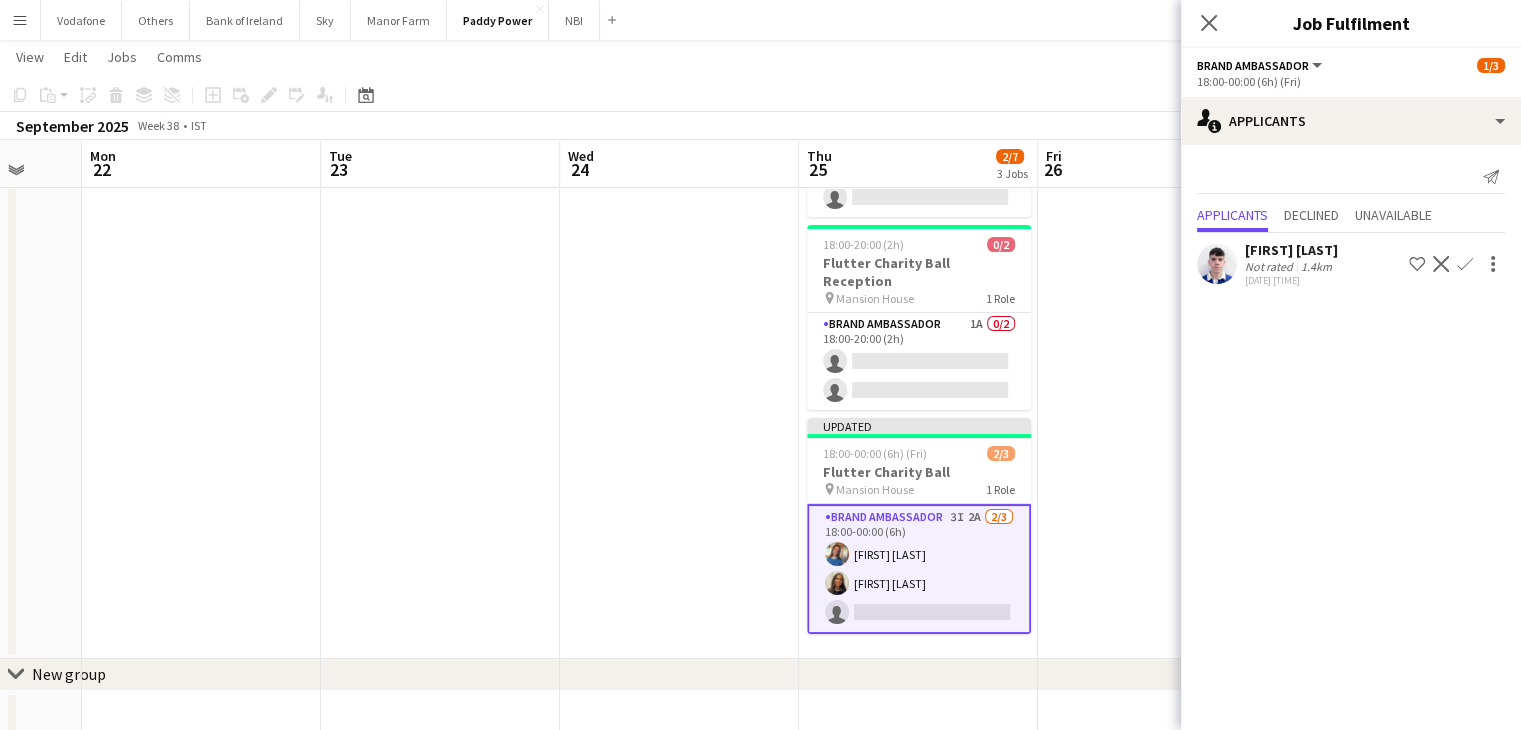 click 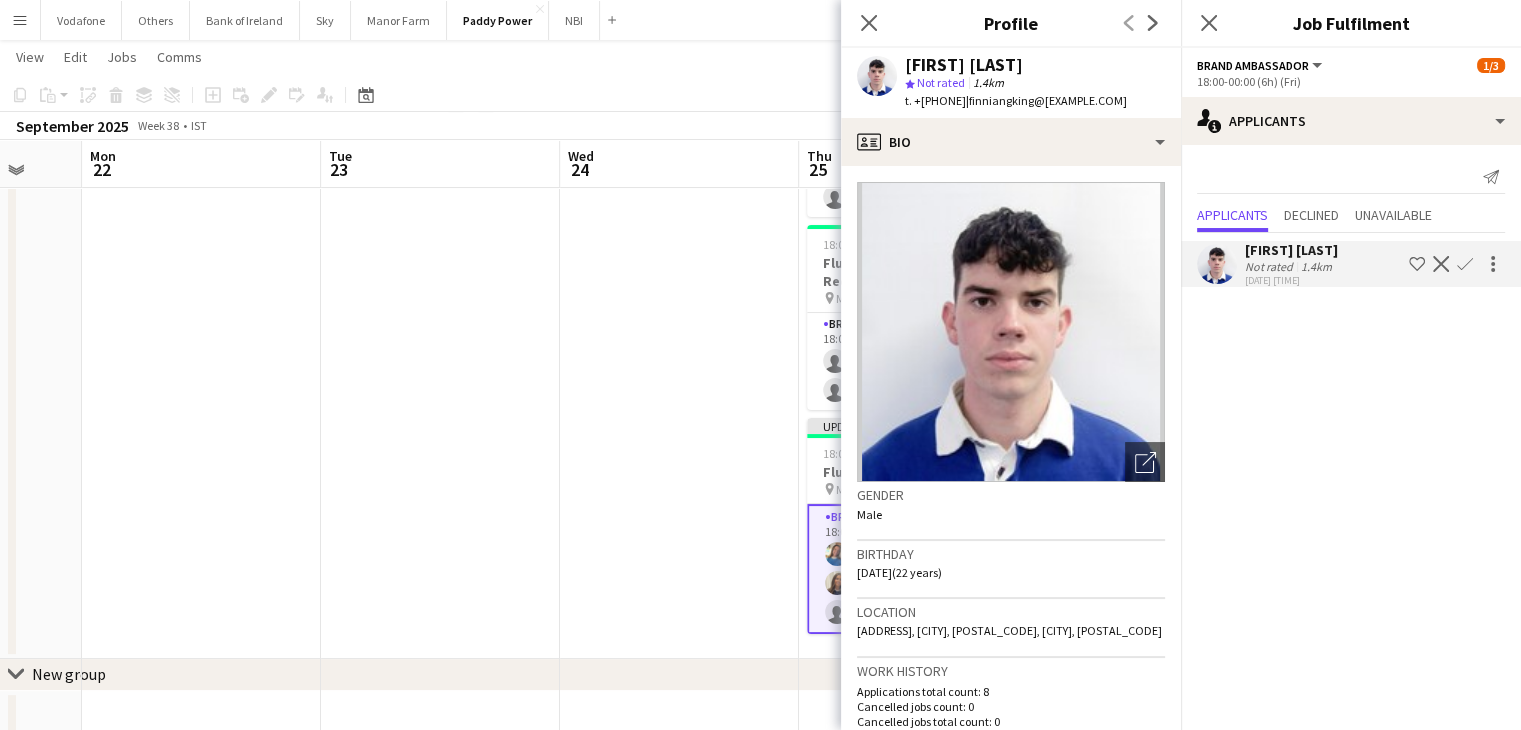 click at bounding box center (679, 341) 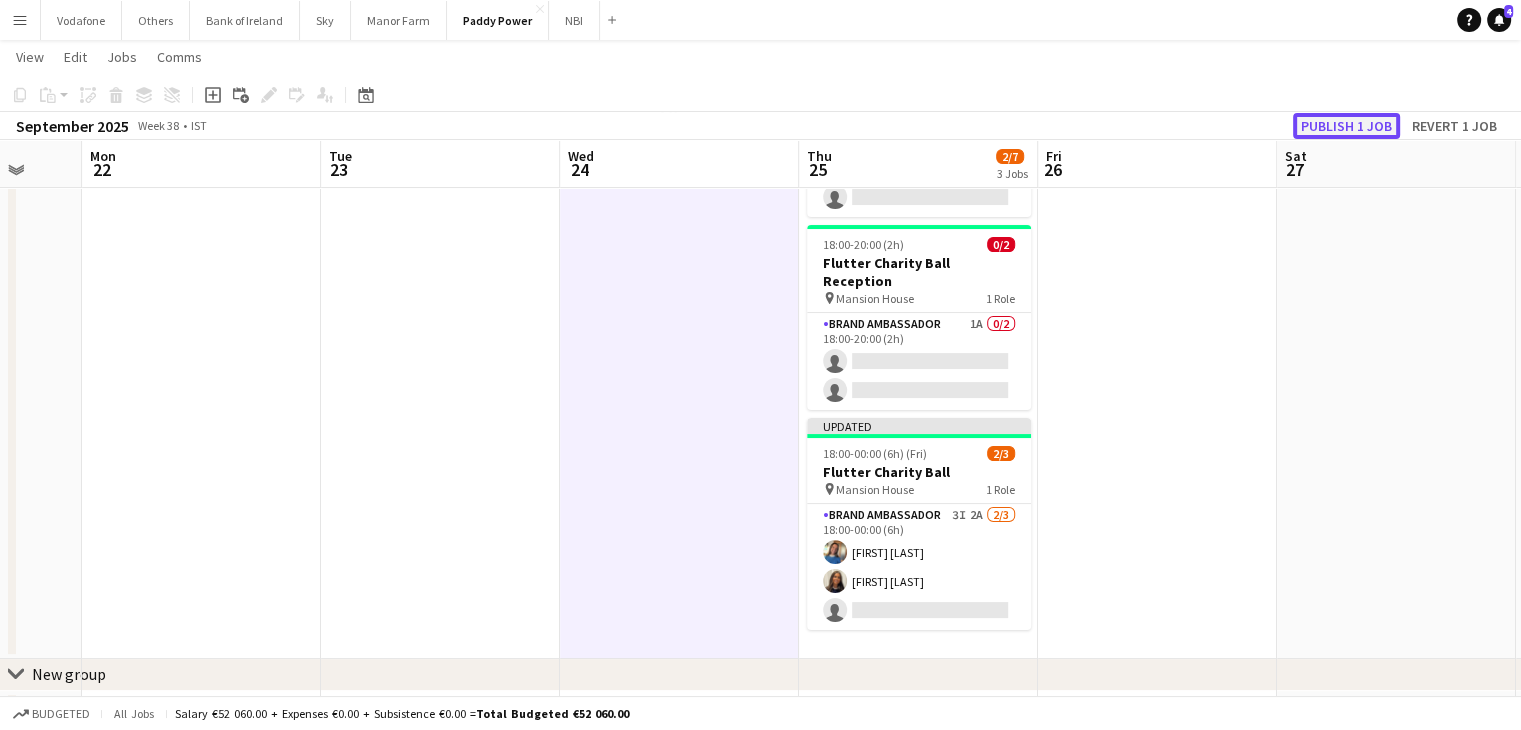 click on "Publish 1 job" 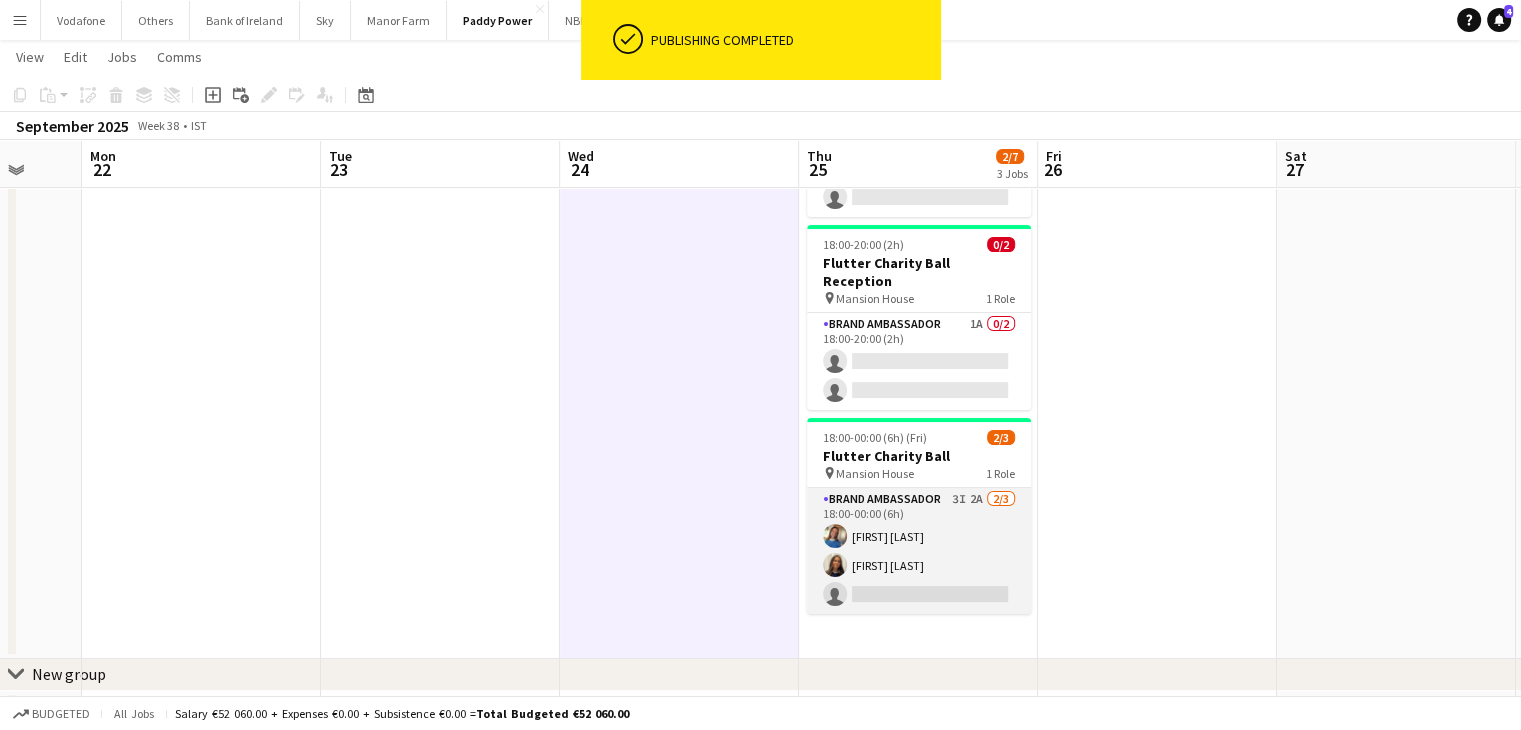 click on "Brand Ambassador   3I   2A   2/3   18:00-00:00 (6h)
[FIRST] [LAST]
single-neutral-actions" at bounding box center [919, 551] 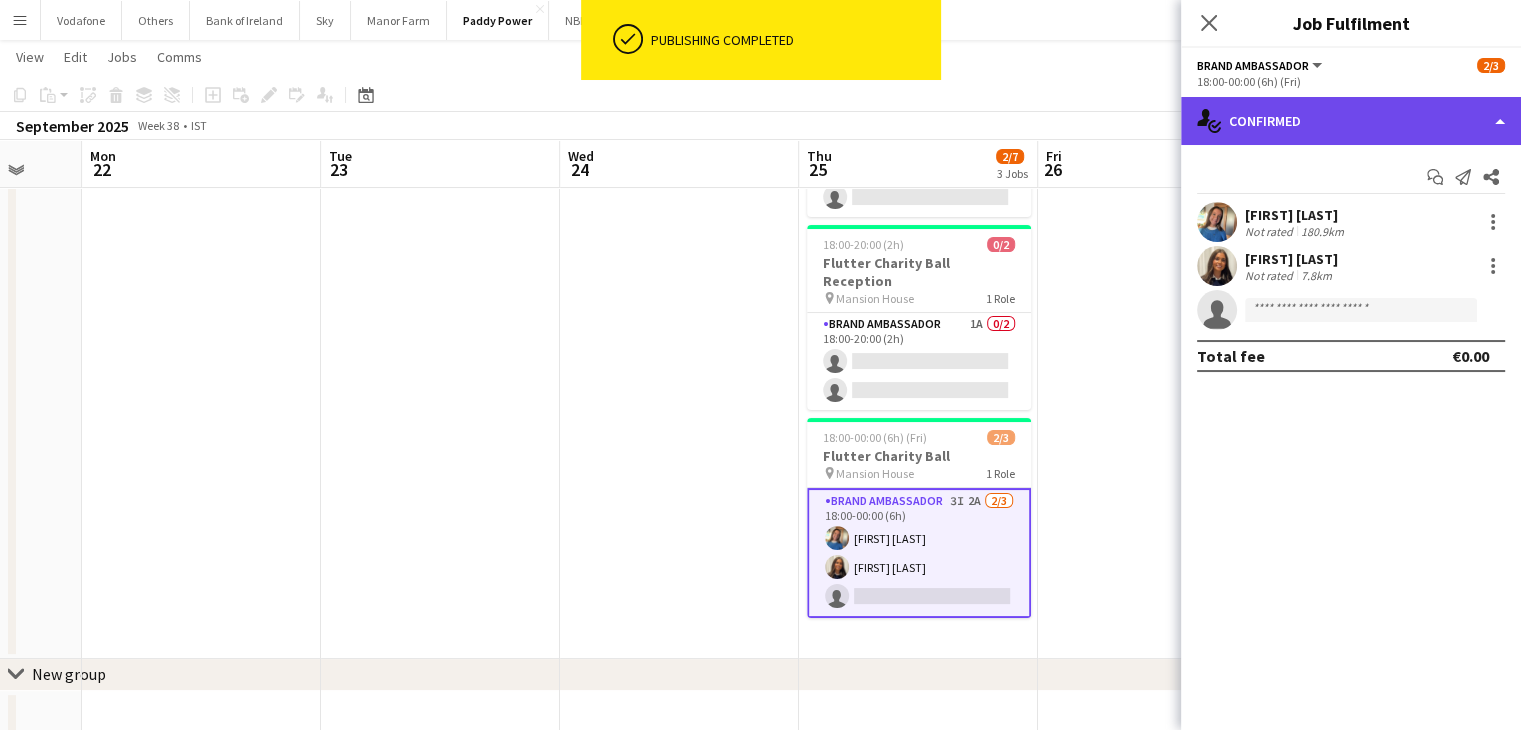 click on "single-neutral-actions-check-2
Confirmed" 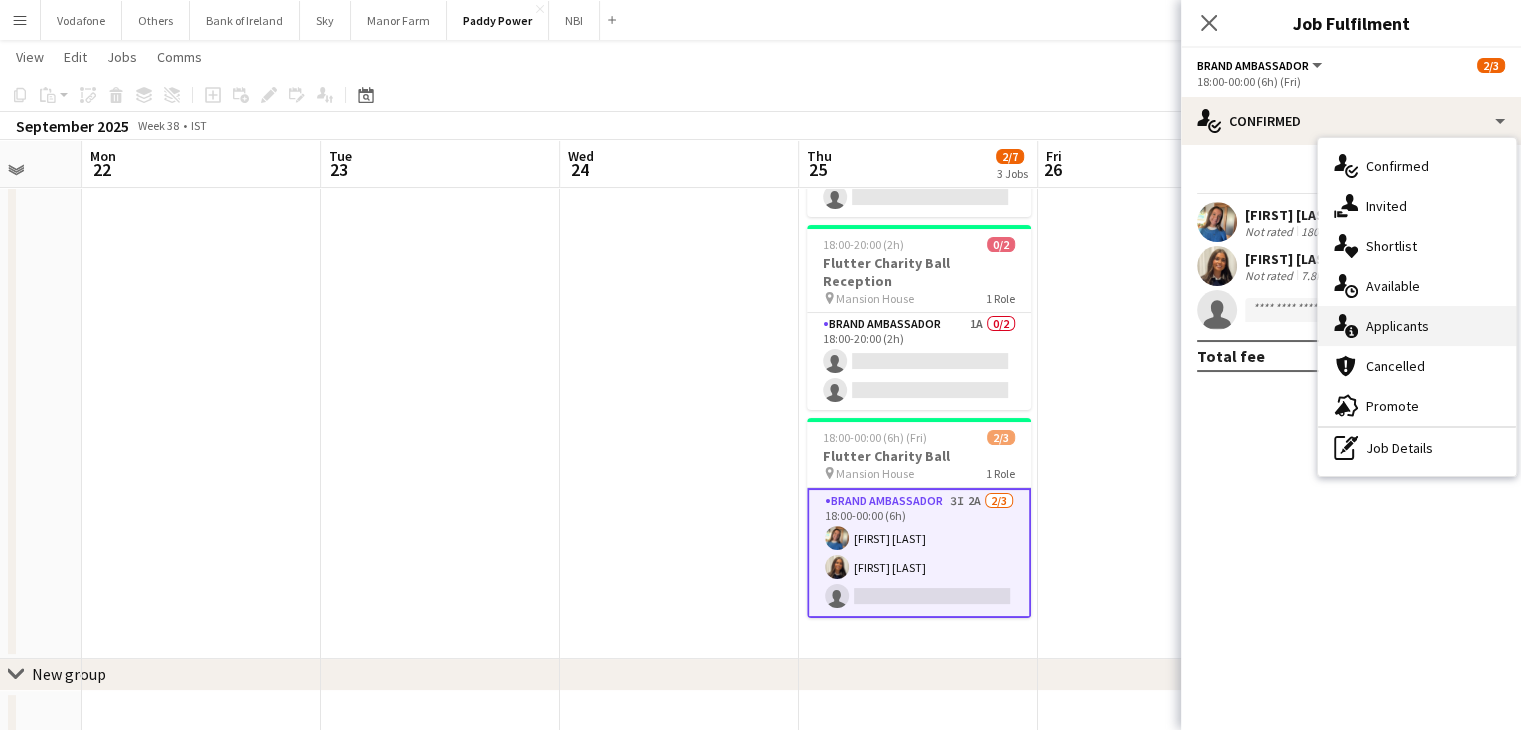 click on "single-neutral-actions-information
Applicants" at bounding box center [1417, 326] 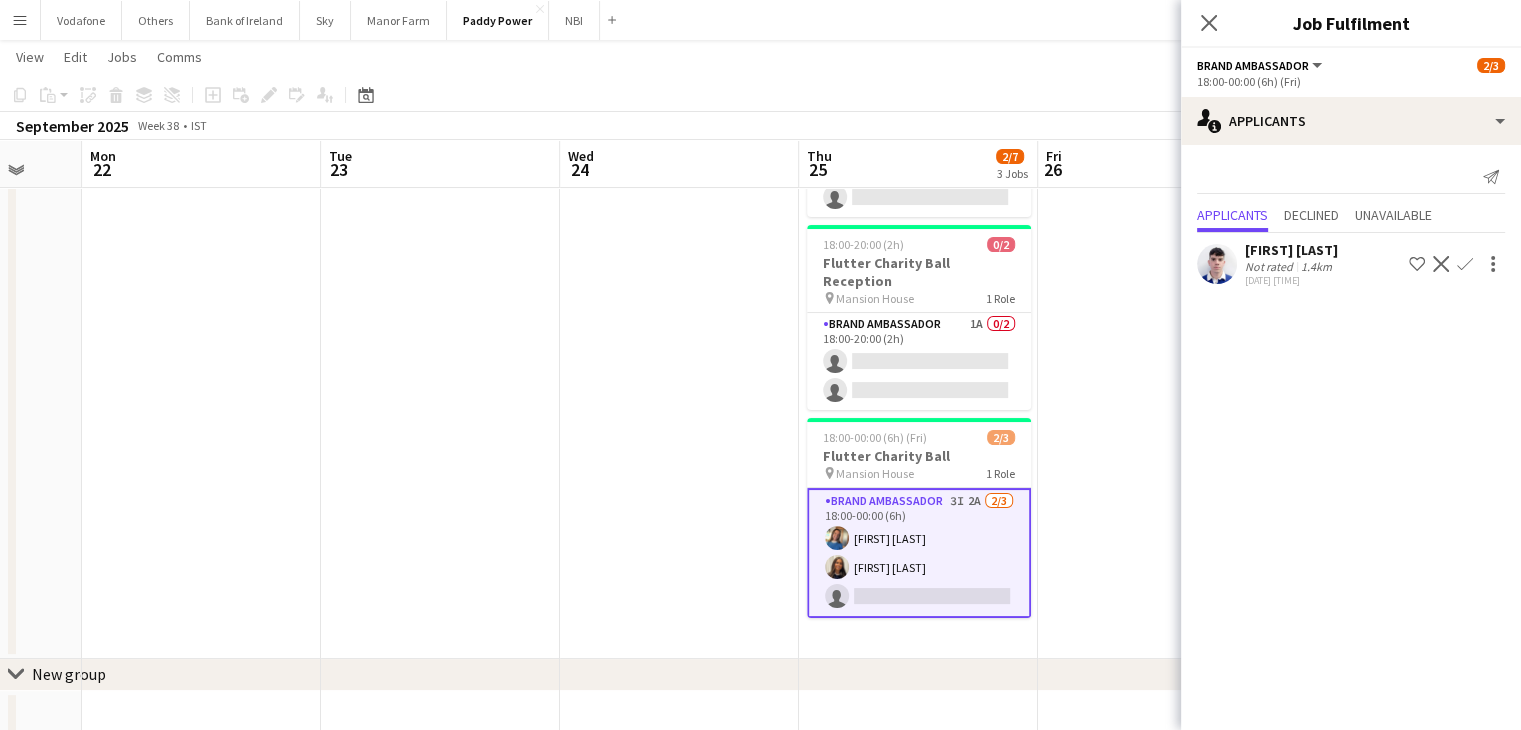 click 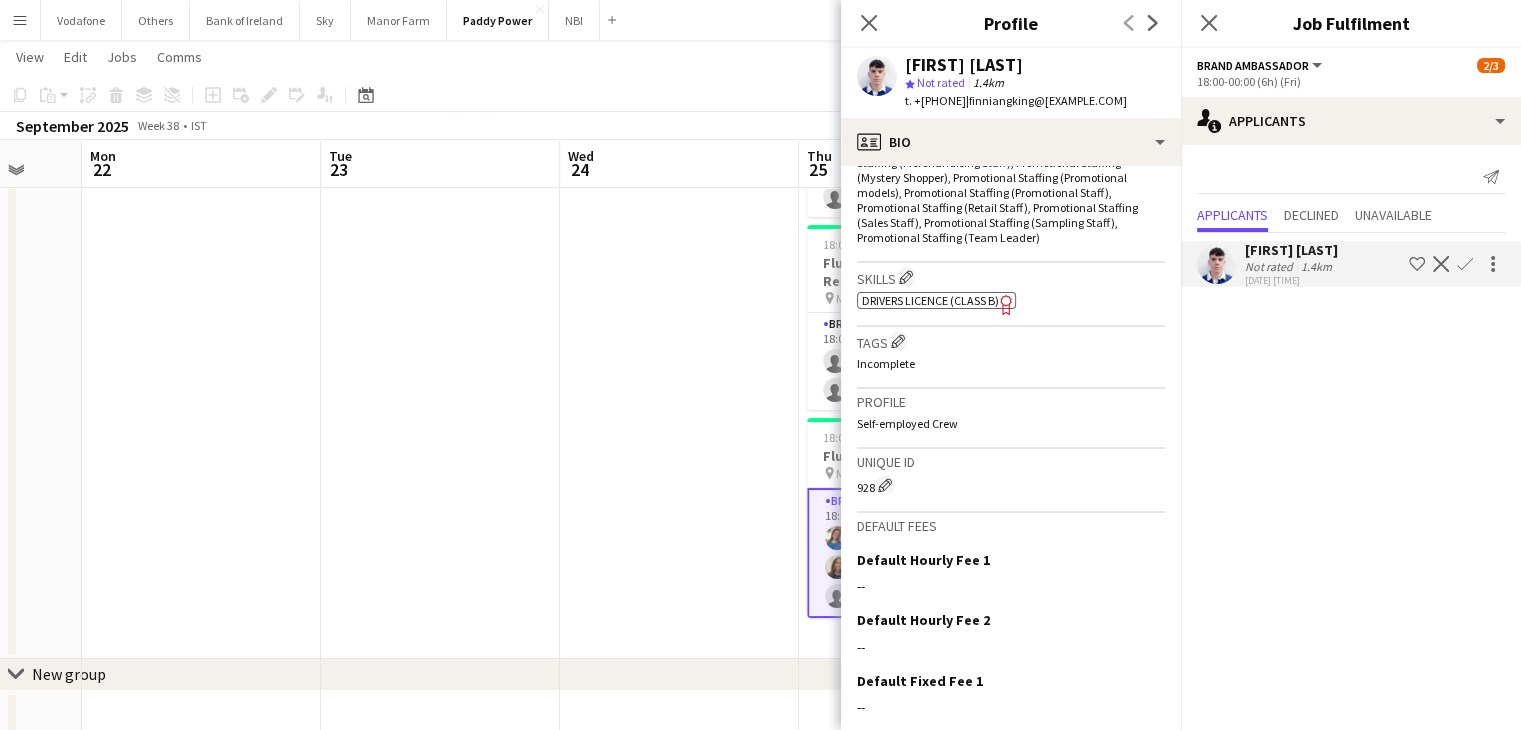 scroll, scrollTop: 800, scrollLeft: 0, axis: vertical 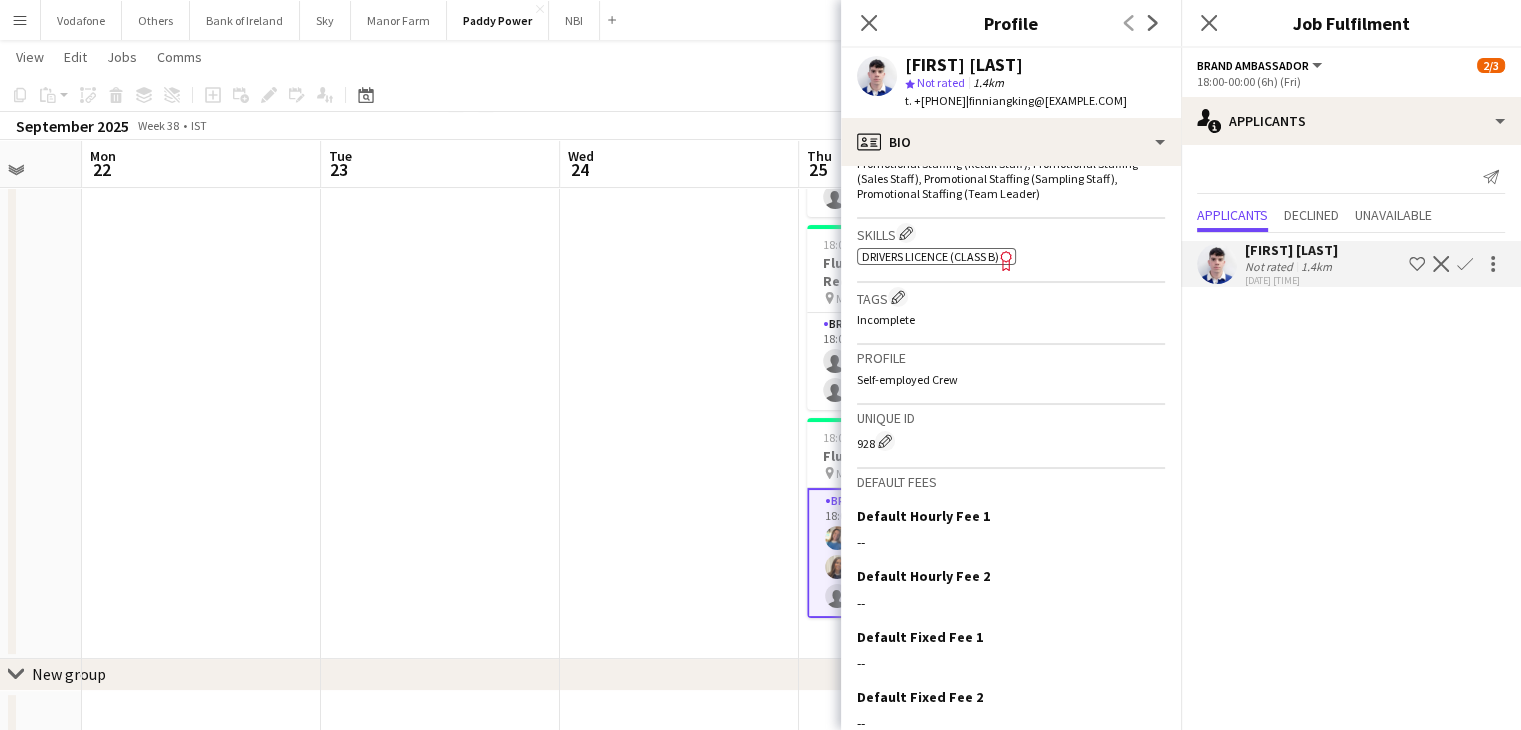 click on "Drivers Licence (Class B)" 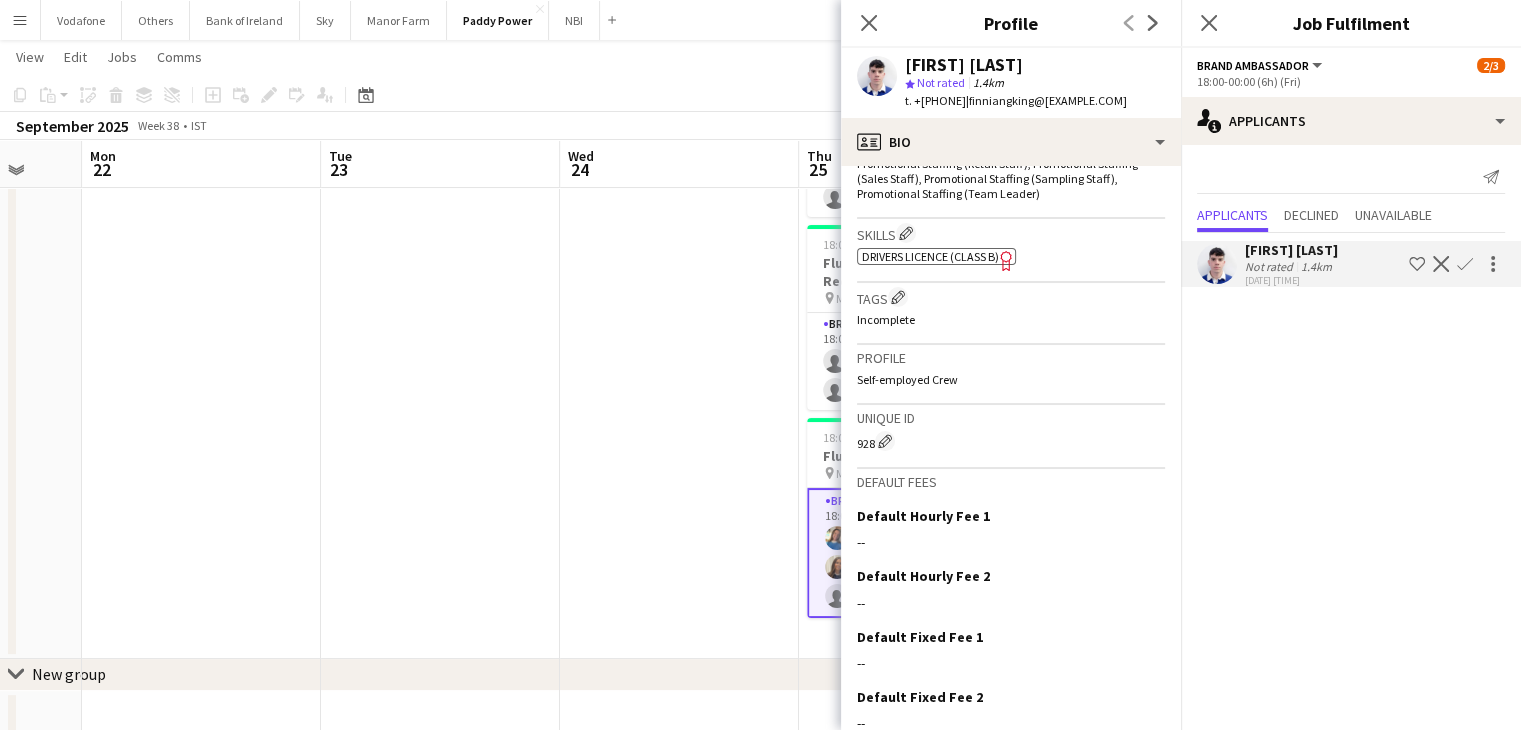 click at bounding box center [679, 341] 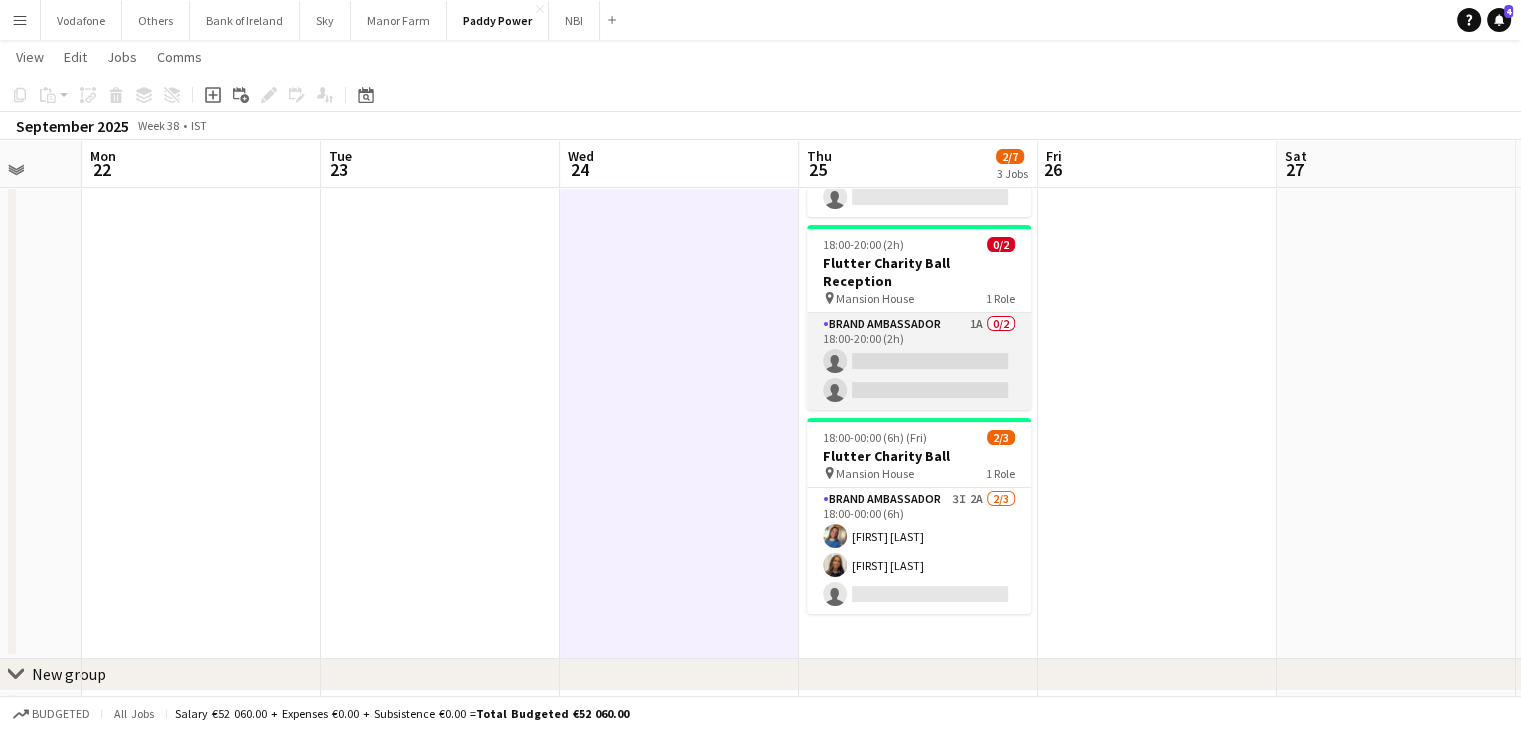 click on "Brand Ambassador   1A   0/2   18:00-20:00 (2h)
single-neutral-actions
single-neutral-actions" at bounding box center (919, 361) 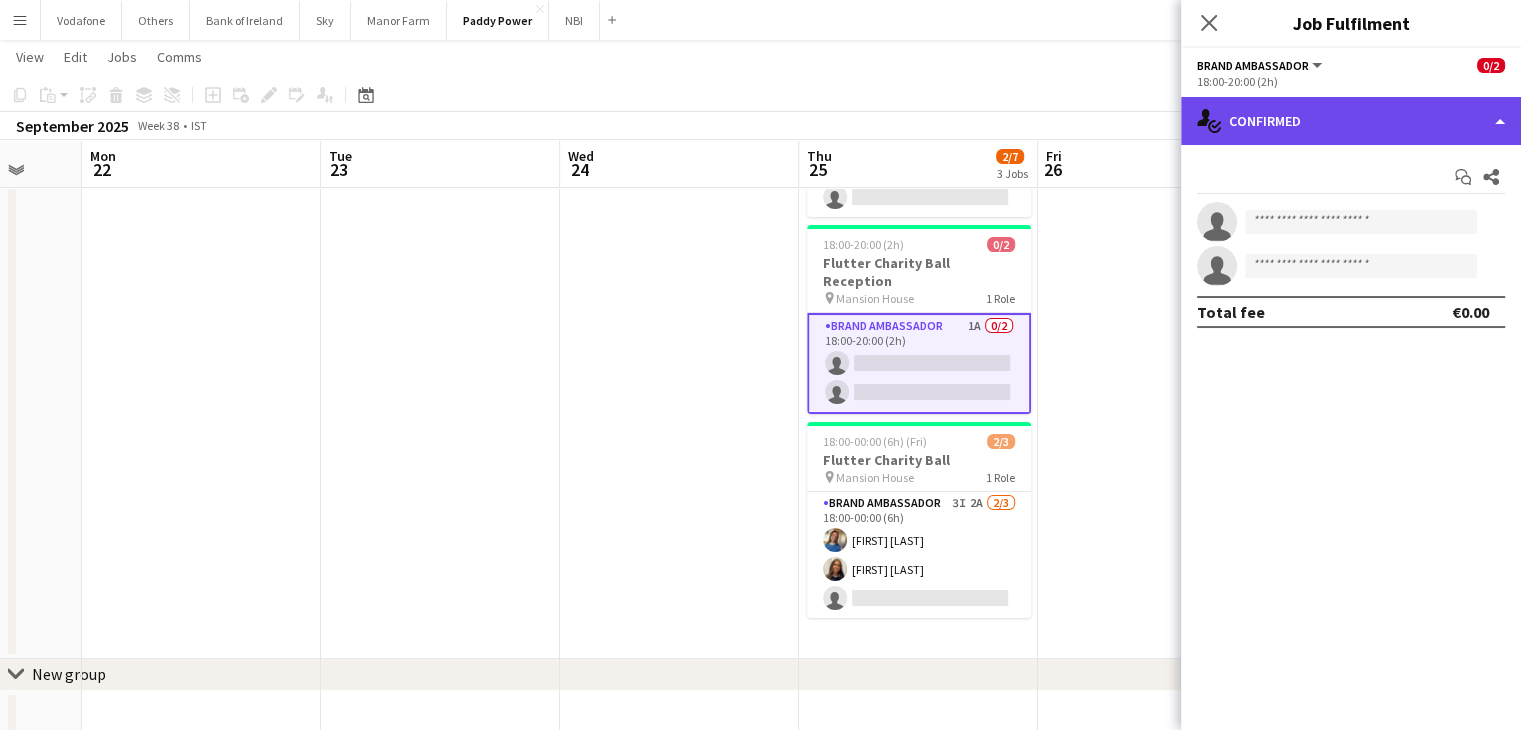 click on "single-neutral-actions-check-2
Confirmed" 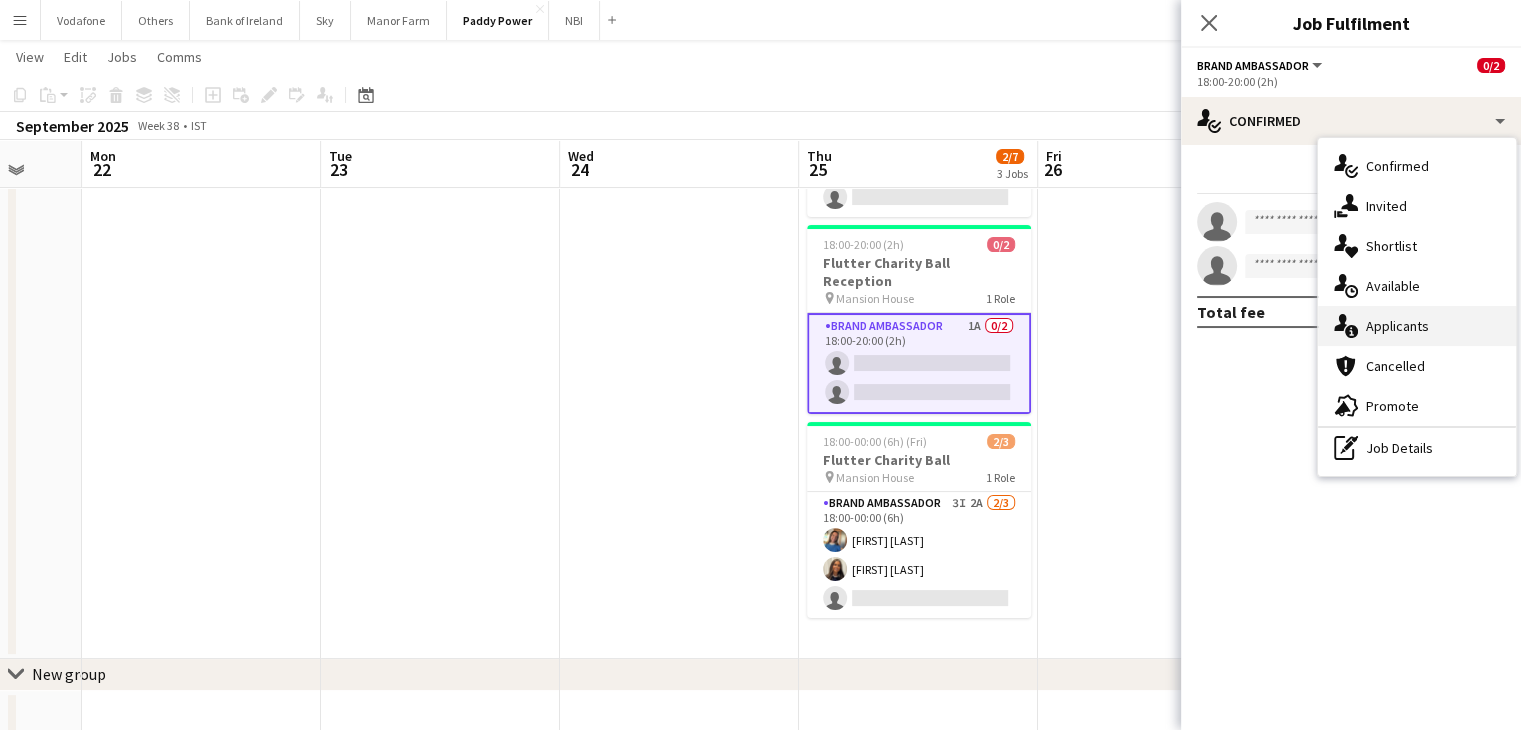 click on "single-neutral-actions-information
Applicants" at bounding box center (1417, 326) 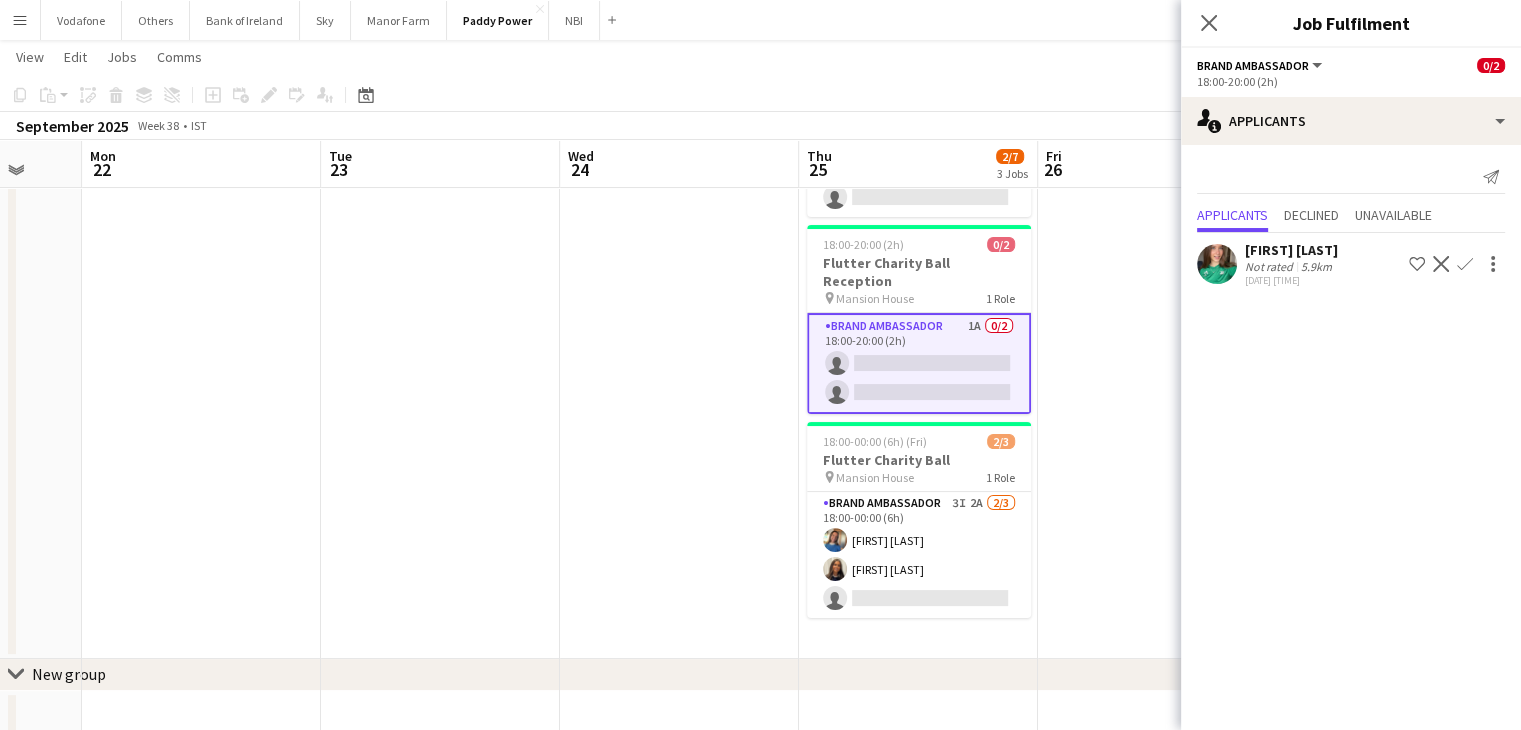 click at bounding box center [679, 341] 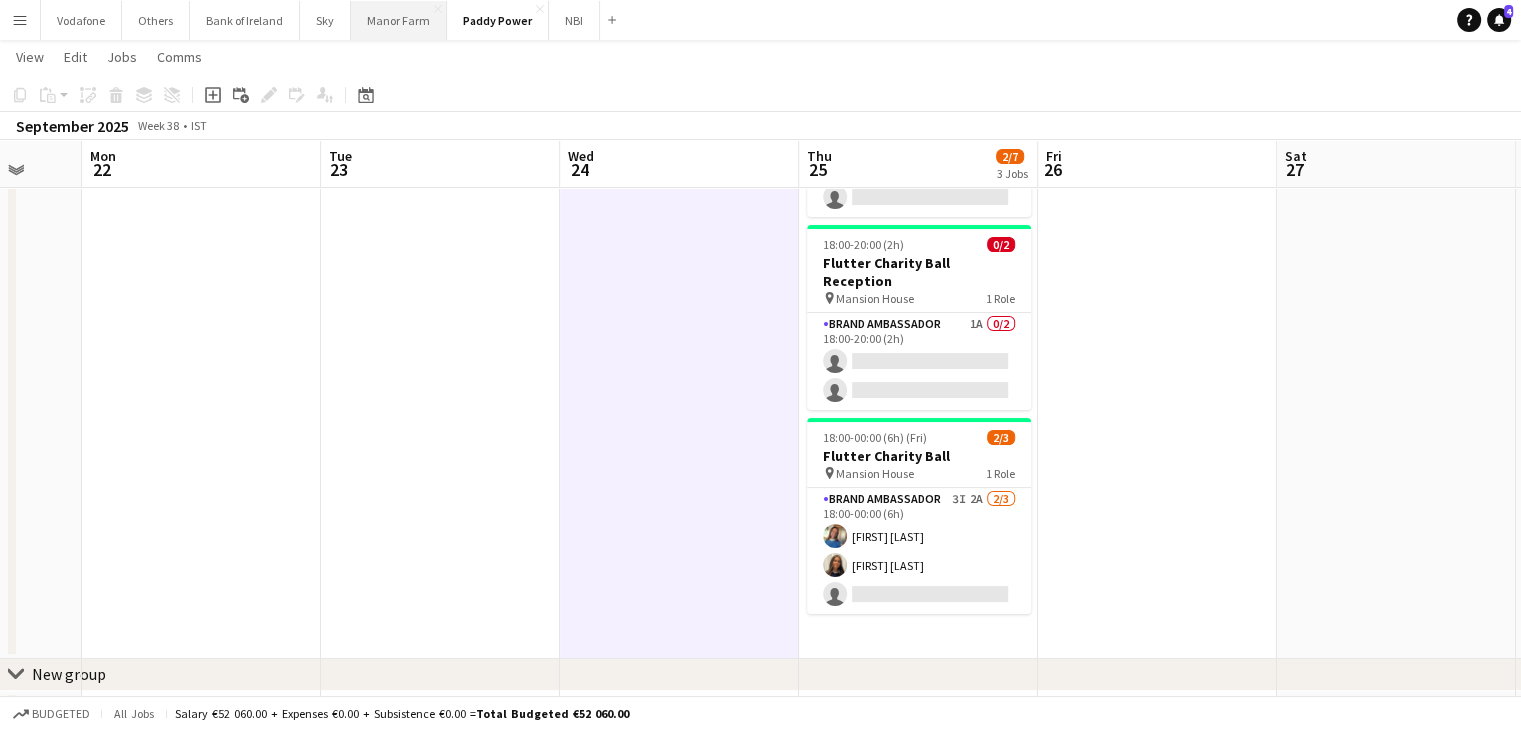 click on "Manor Farm
Close" at bounding box center (399, 20) 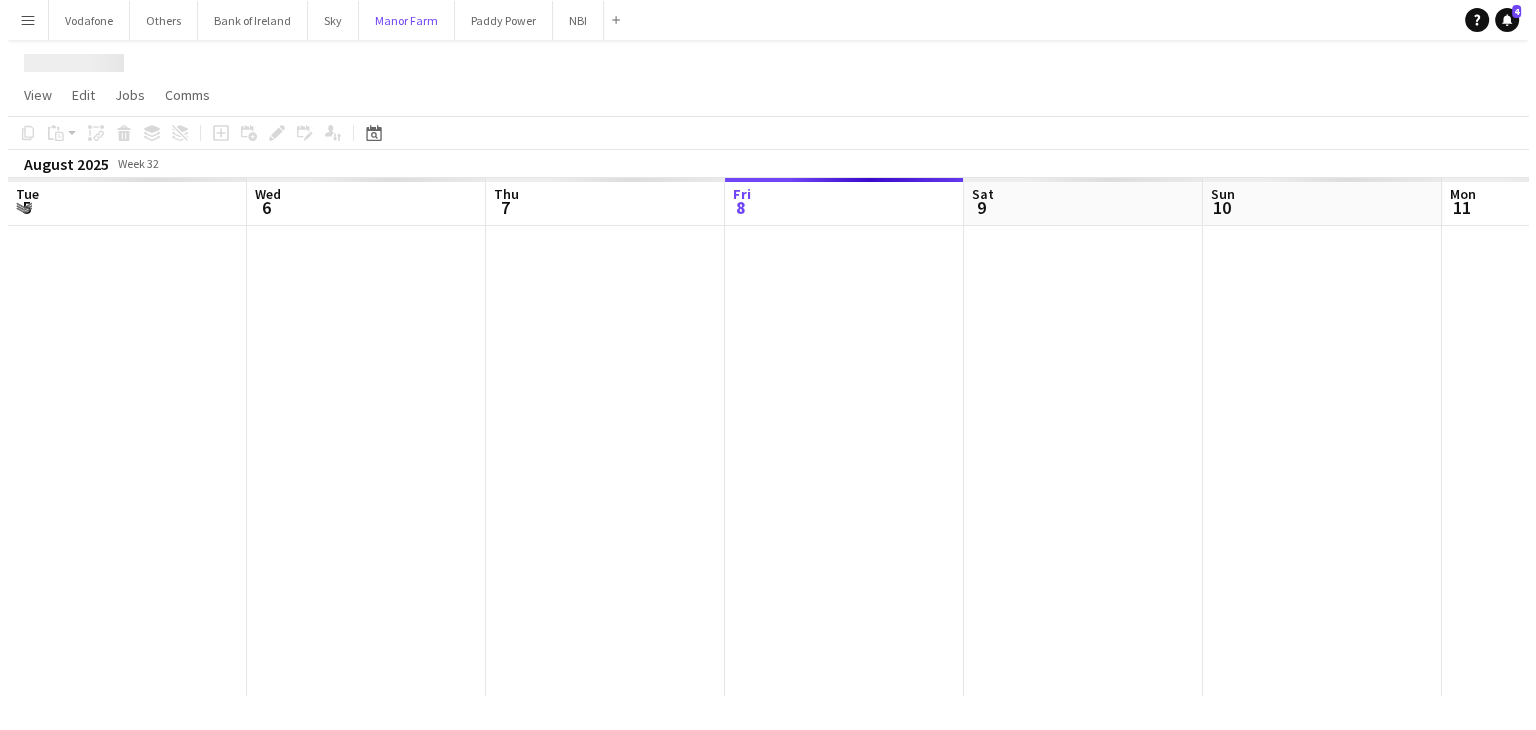 scroll, scrollTop: 0, scrollLeft: 0, axis: both 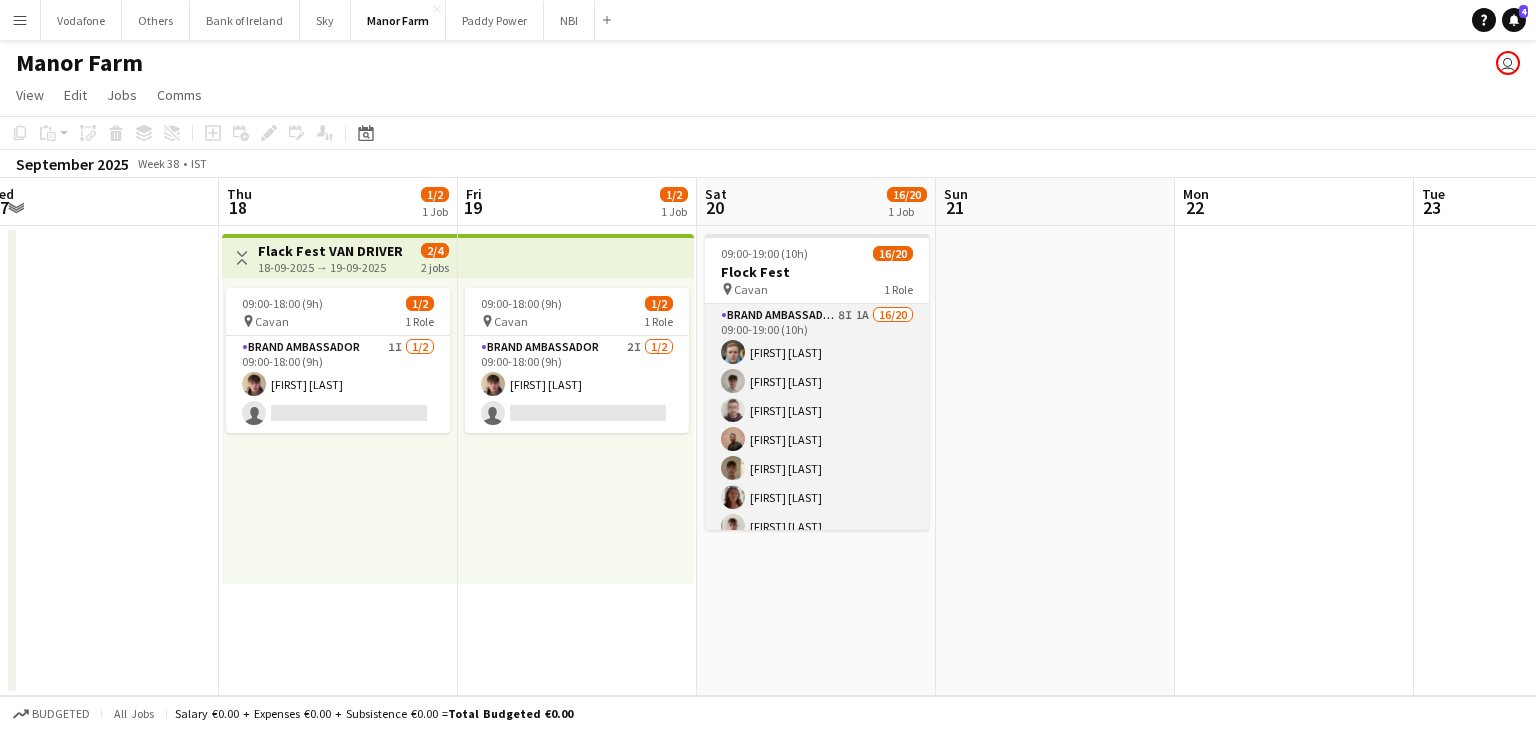 click on "Brand Ambassador   8I   1A   16/20   09:00-19:00 (10h)
[FIRST] [LAST] [FIRST] [LAST] [FIRST] [LAST] [FIRST] [LAST] [FIRST] [LAST] [FIRST] [LAST] [FIRST] [LAST] [FIRST] [LAST] [FIRST] [LAST] [FIRST] [LAST] [FIRST] [LAST] [FIRST] [LAST] [FIRST] [LAST] [FIRST] [LAST]
single-neutral-actions
single-neutral-actions
single-neutral-actions
single-neutral-actions" at bounding box center (817, 613) 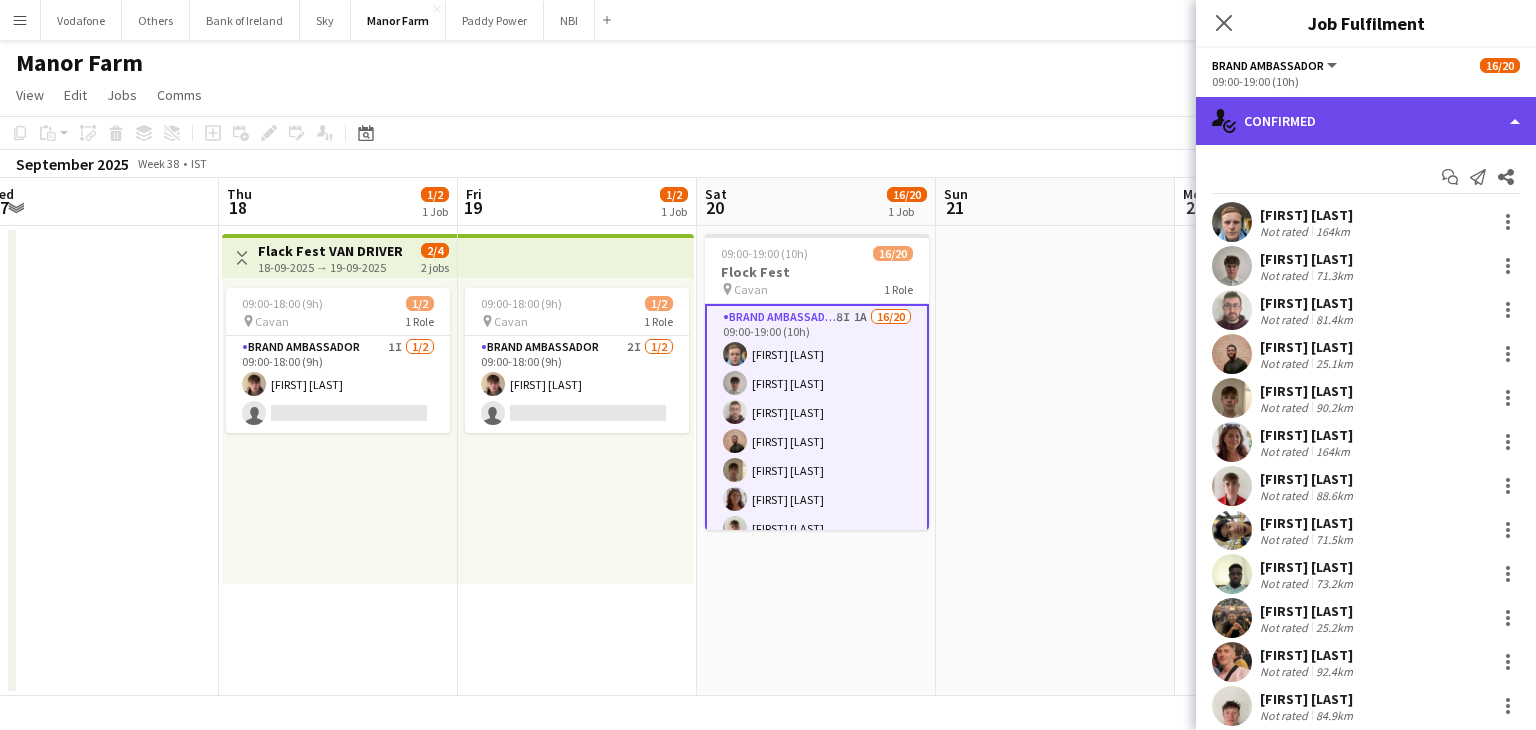 click on "single-neutral-actions-check-2
Confirmed" 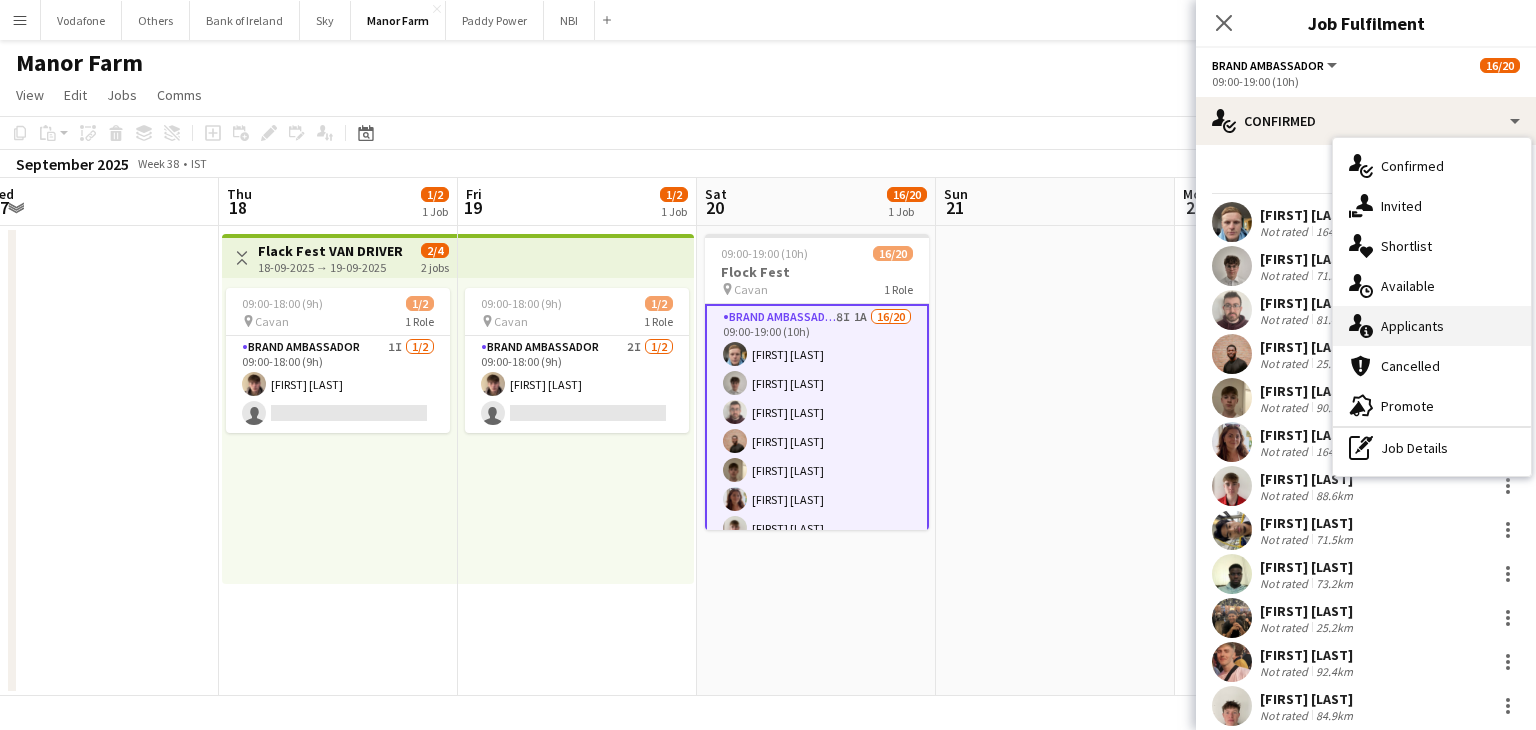 click on "single-neutral-actions-information
Applicants" at bounding box center (1432, 326) 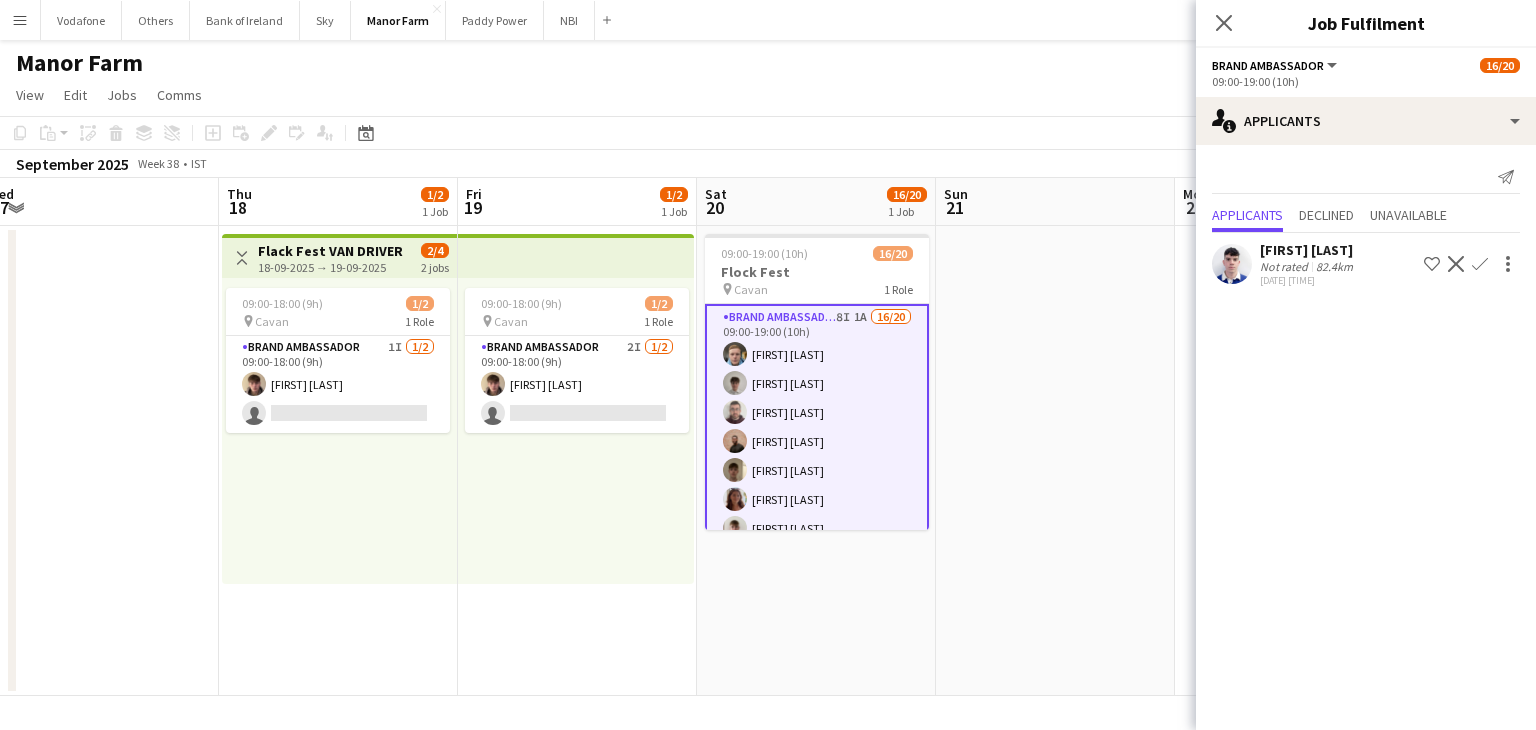 click at bounding box center (1055, 461) 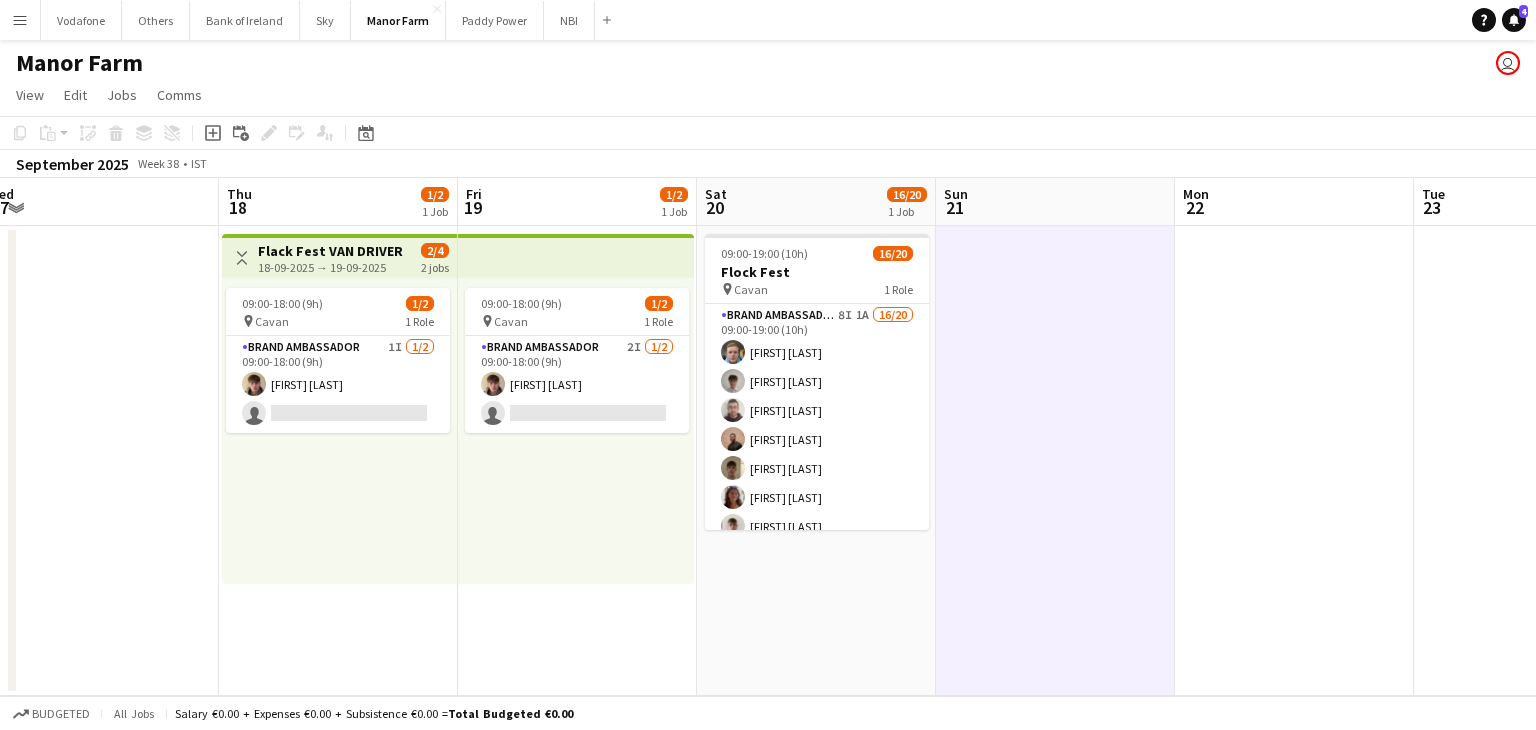 click on "Menu" at bounding box center [20, 20] 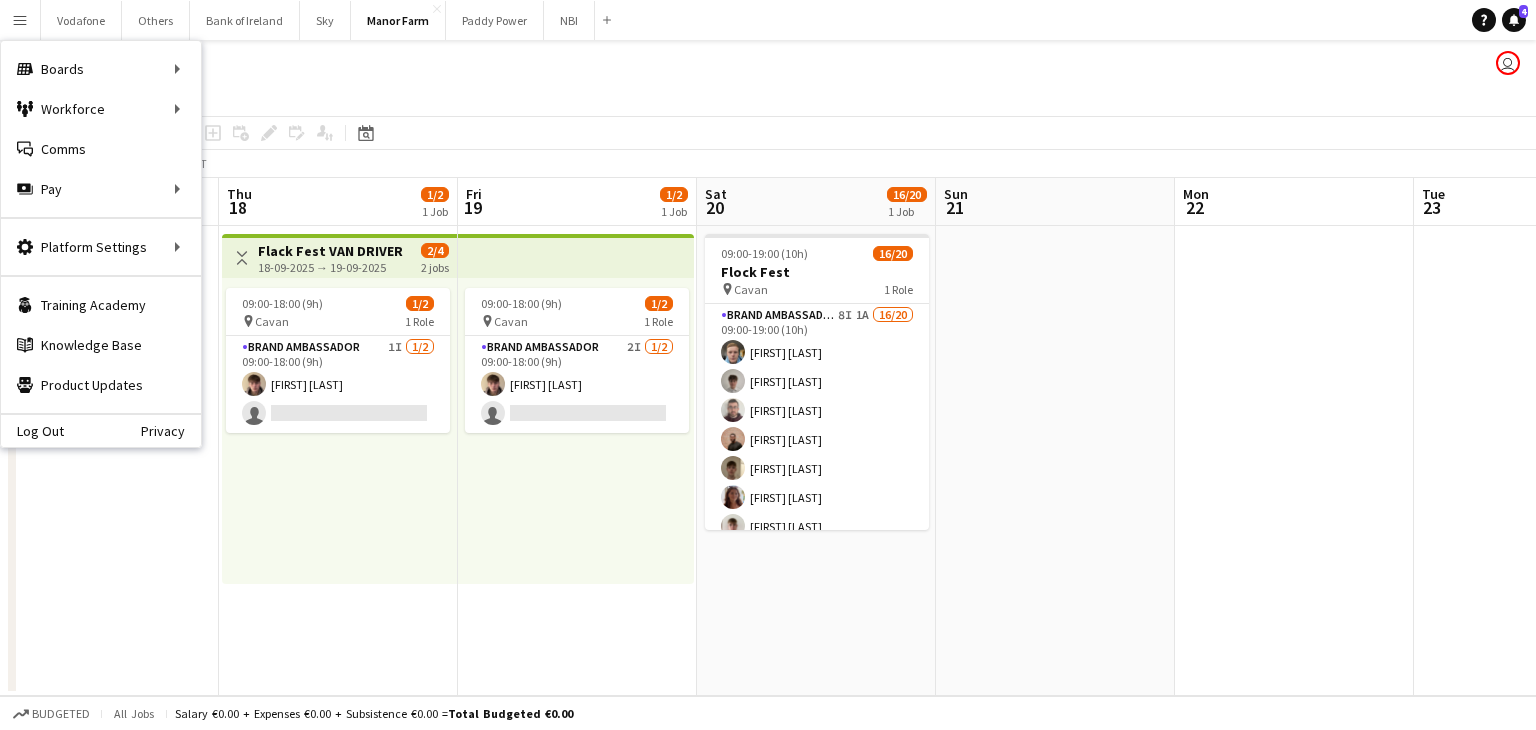 click at bounding box center [1294, 461] 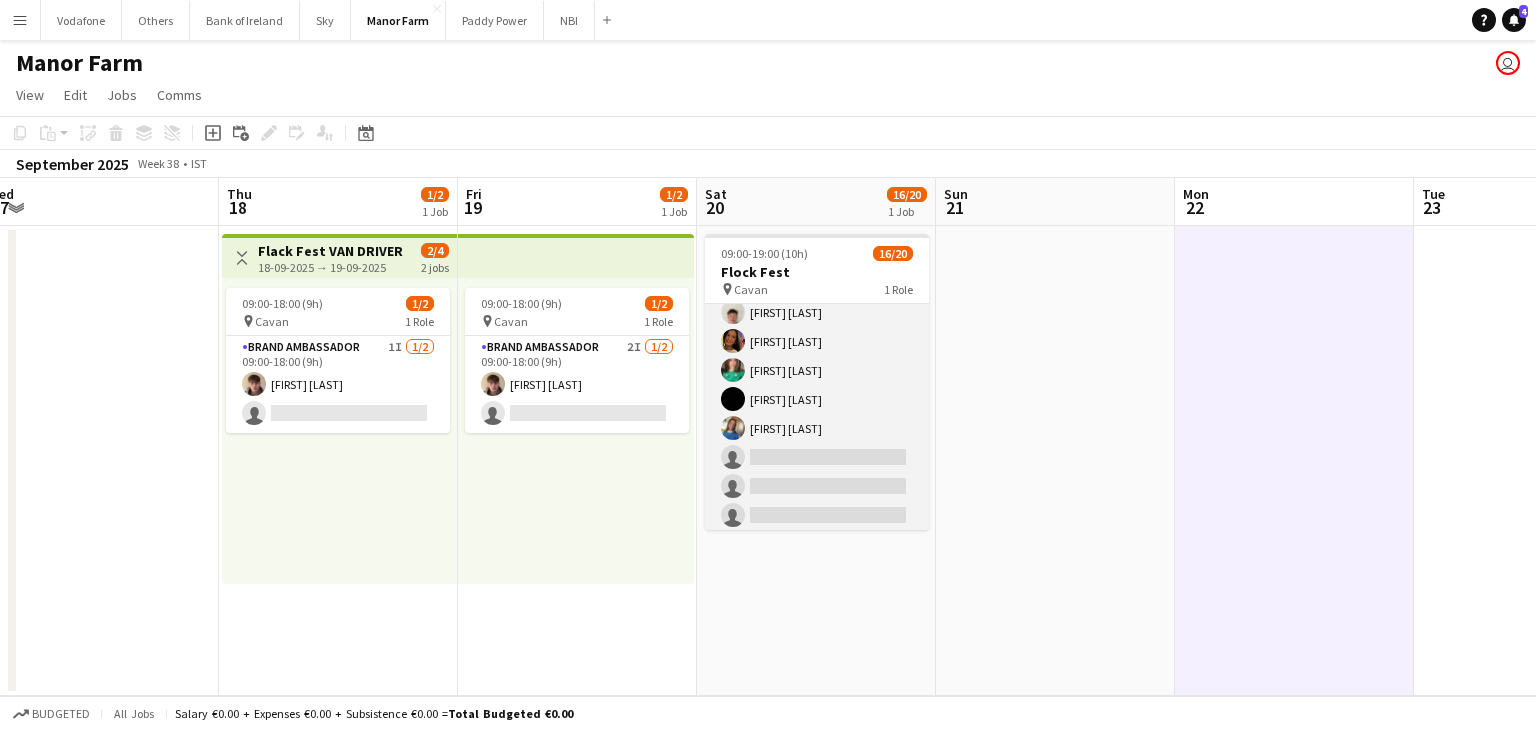 scroll, scrollTop: 392, scrollLeft: 0, axis: vertical 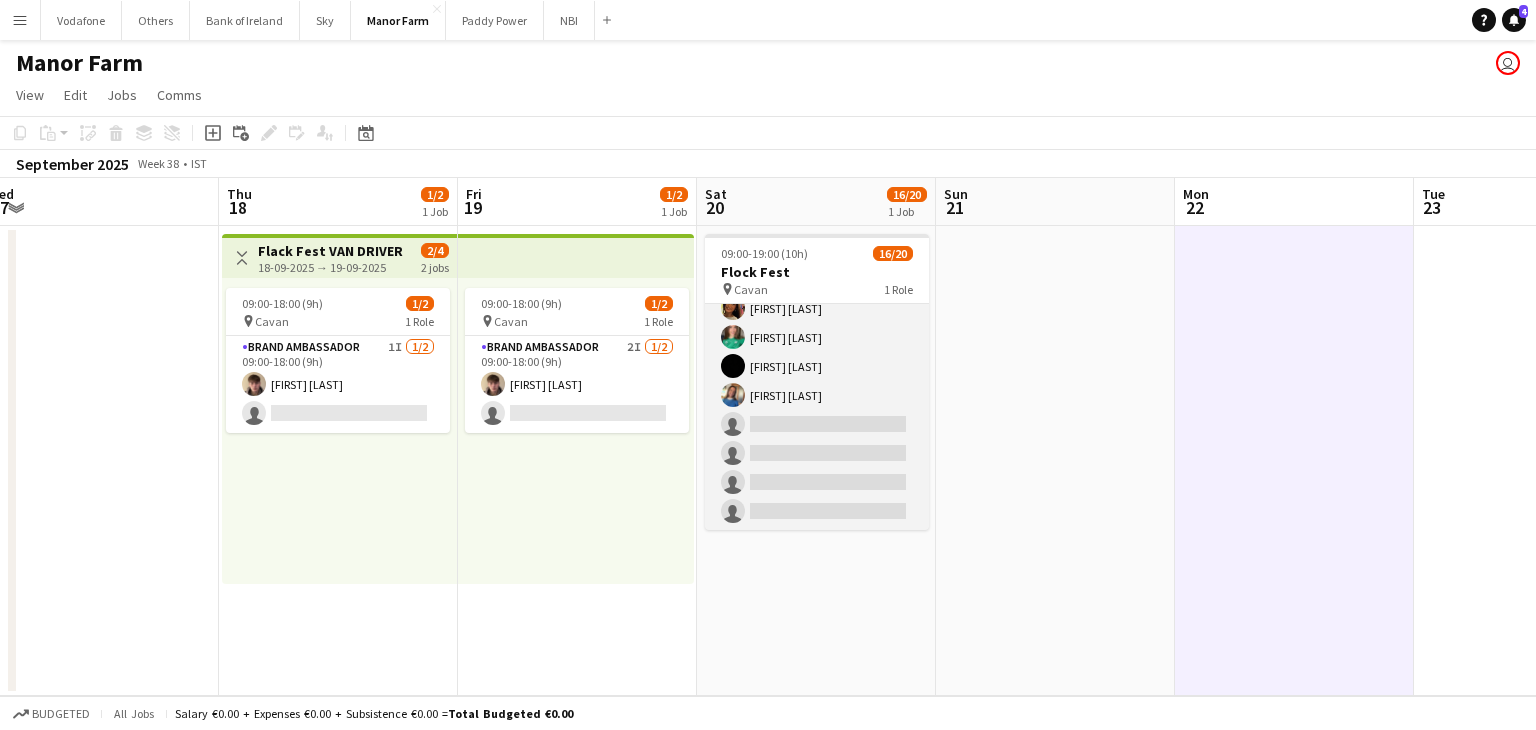 click on "Brand Ambassador   8I   1A   16/20   09:00-19:00 (10h)
[FIRST] [LAST] [FIRST] [LAST] [FIRST] [LAST] [FIRST] [LAST] [FIRST] [LAST] [FIRST] [LAST] [FIRST] [LAST] [FIRST] [LAST] [FIRST] [LAST] [FIRST] [LAST] [FIRST] [LAST] [FIRST] [LAST] [FIRST] [LAST] [FIRST] [LAST]
single-neutral-actions
single-neutral-actions
single-neutral-actions
single-neutral-actions" at bounding box center [817, 221] 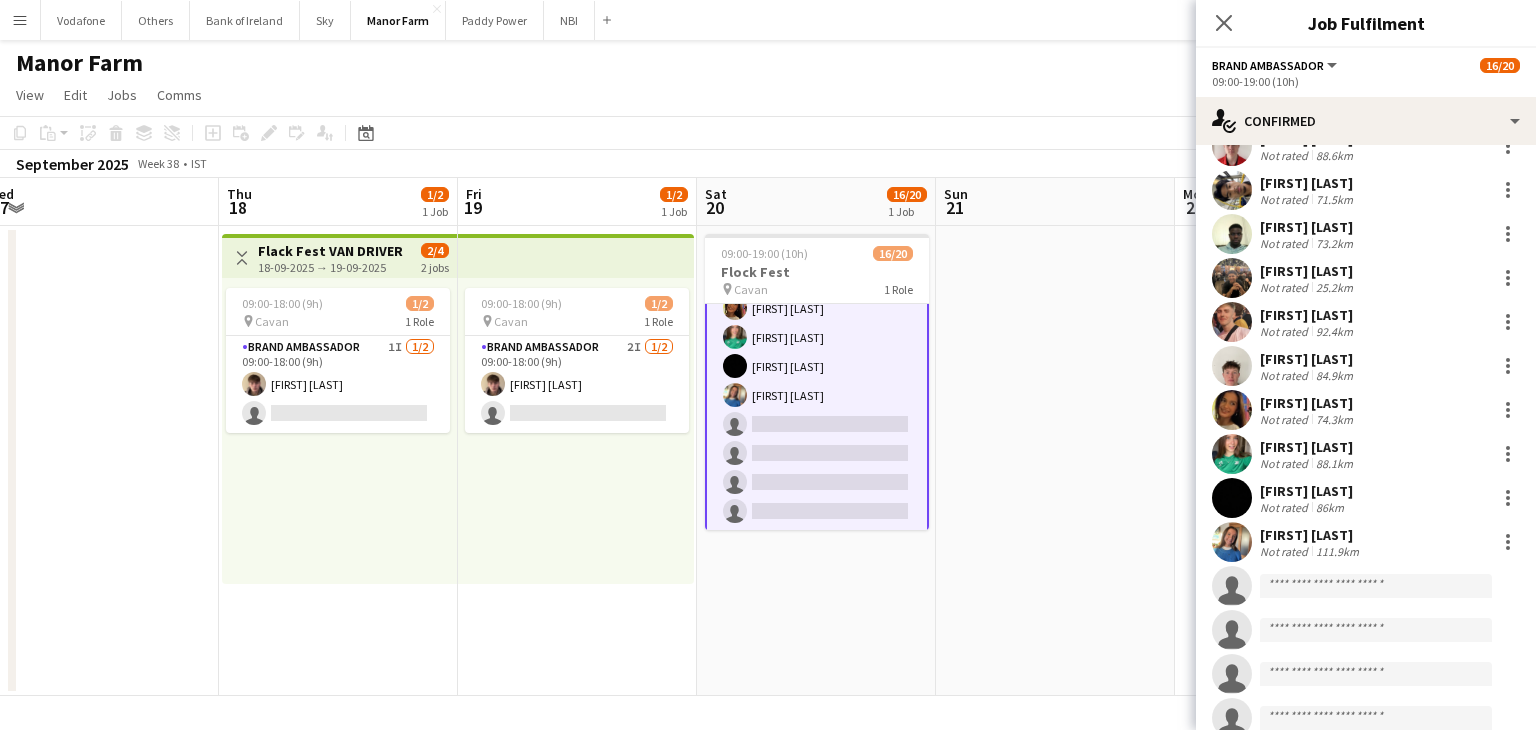 scroll, scrollTop: 400, scrollLeft: 0, axis: vertical 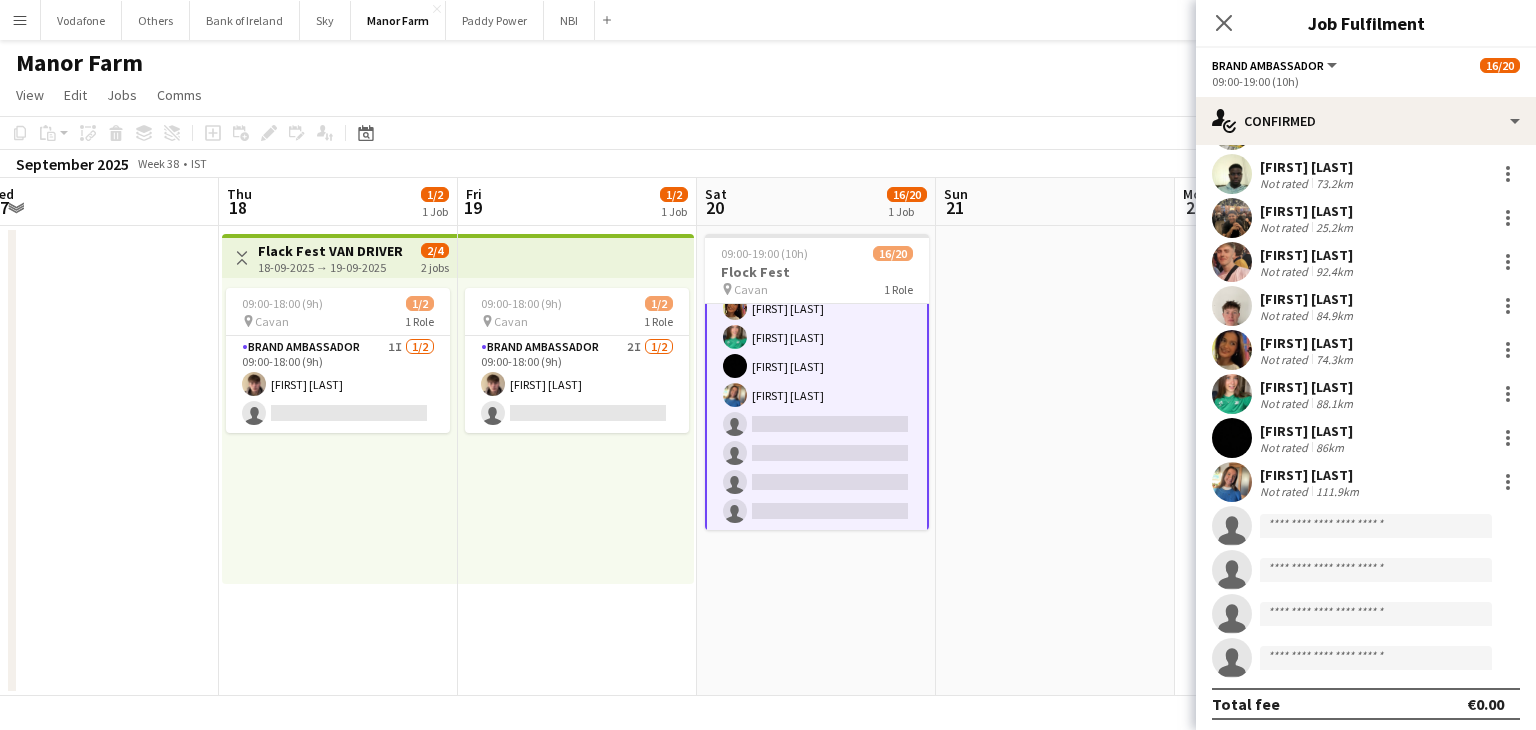 click at bounding box center [1232, 482] 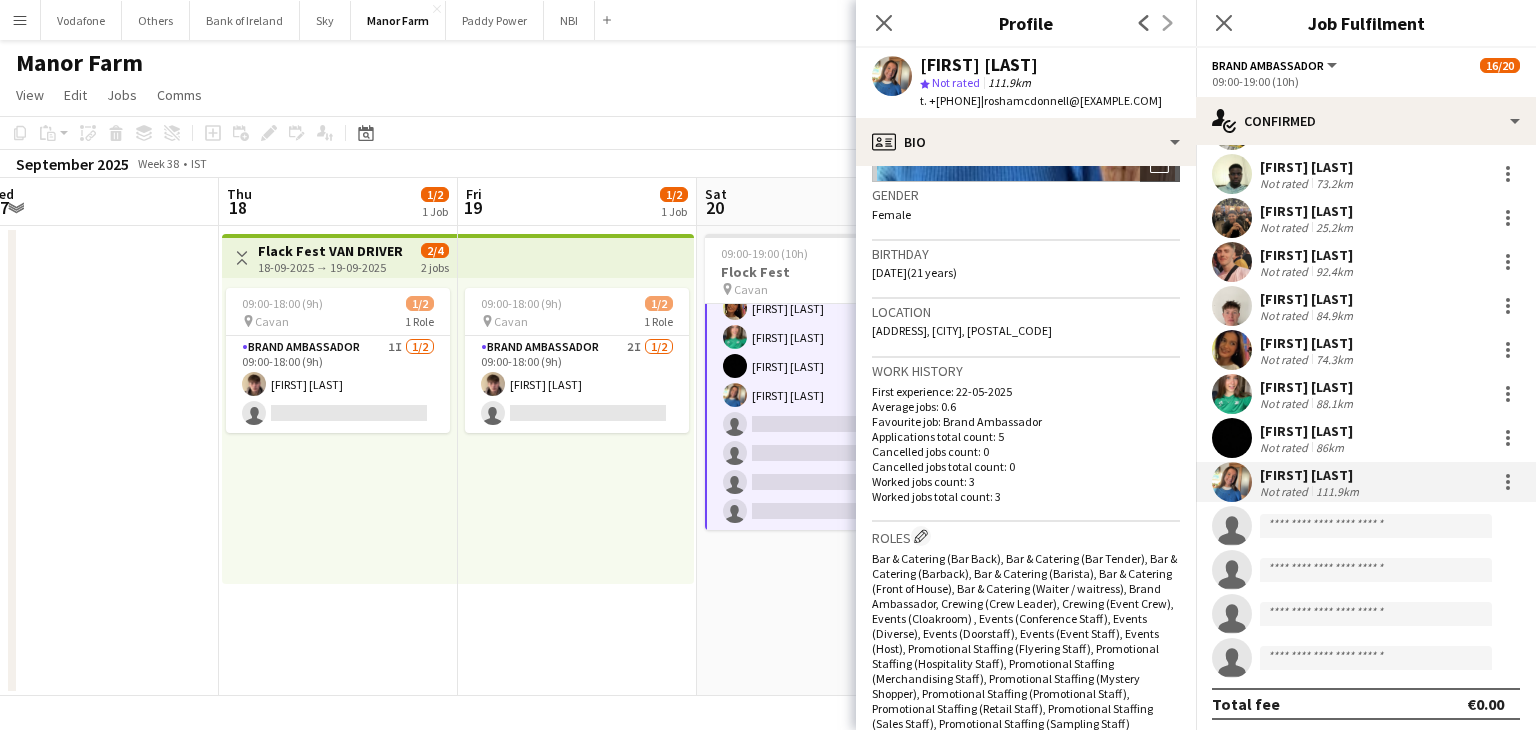 scroll, scrollTop: 0, scrollLeft: 0, axis: both 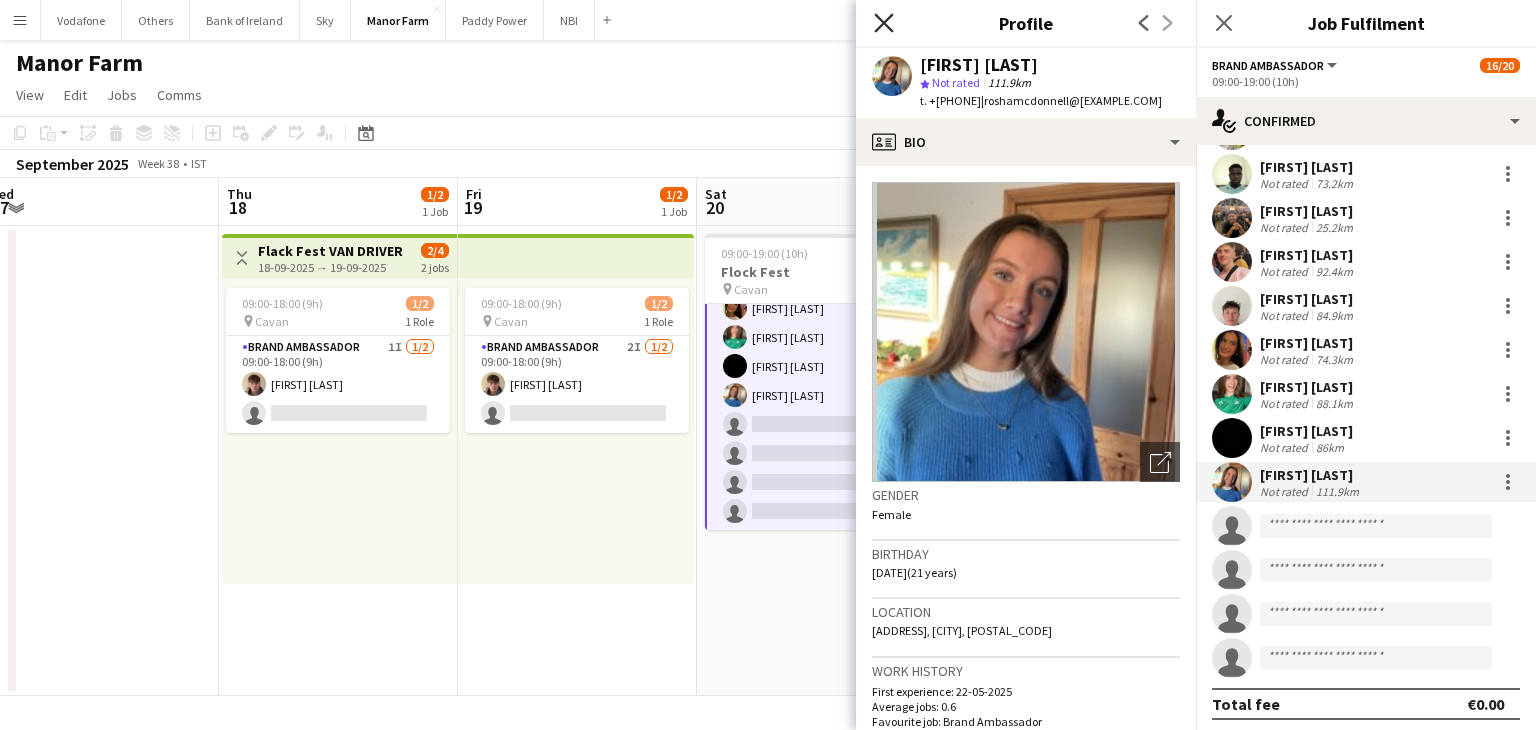 click on "Close pop-in" 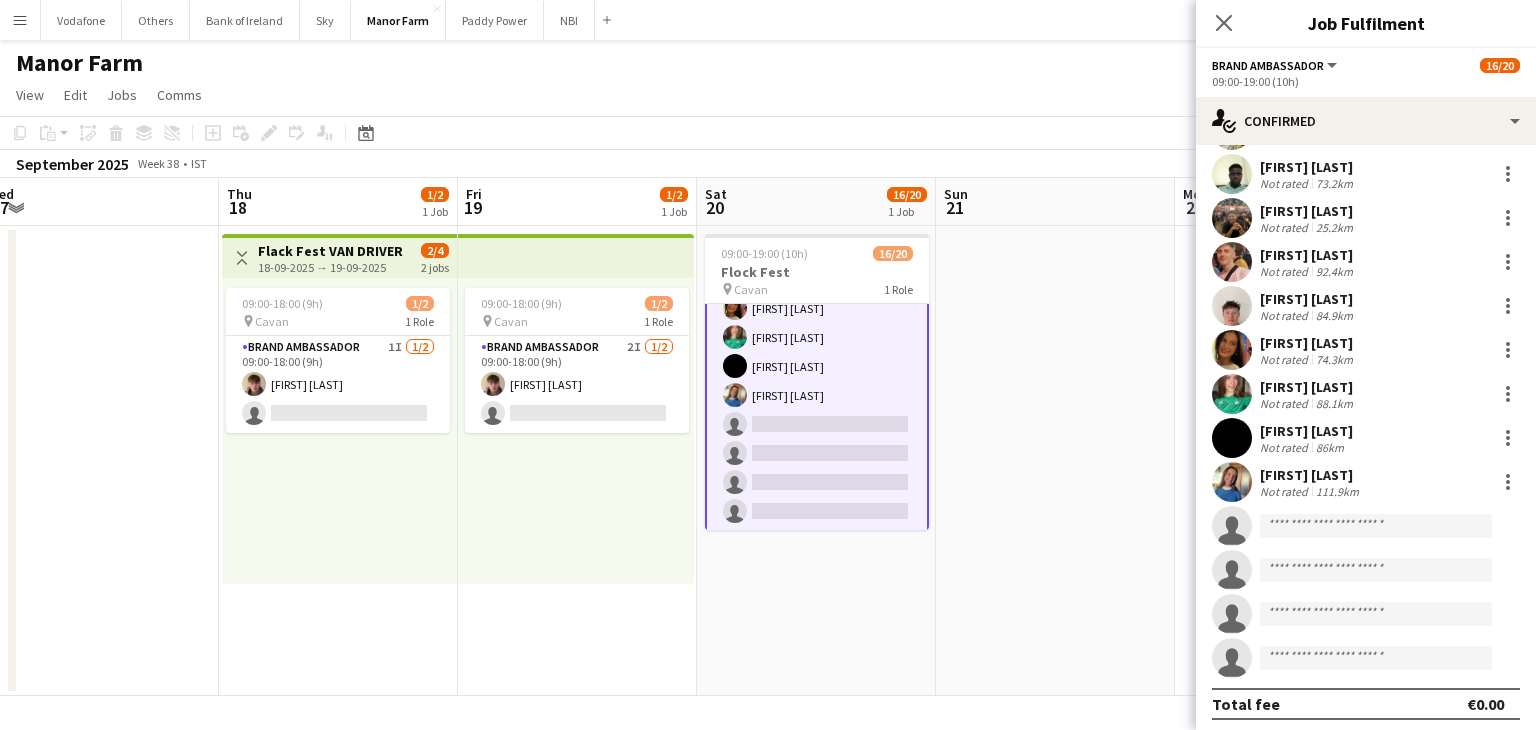 click on "09:00-19:00 (10h)    16/20   Flock Fest
pin
[CITY]   1 Role   Brand Ambassador   8I   1A   16/20   09:00-19:00 (10h)
[FIRST] [LAST] [FIRST] [LAST] [FIRST] [LAST] [FIRST] [LAST] [FIRST] [LAST] [FIRST] [LAST] [FIRST] [LAST] [FIRST] [LAST] [FIRST] [LAST] [FIRST] [LAST] [FIRST] [LAST] [FIRST] [LAST] [FIRST] [LAST] [FIRST] [LAST]
single-neutral-actions
single-neutral-actions
single-neutral-actions
single-neutral-actions" at bounding box center [816, 461] 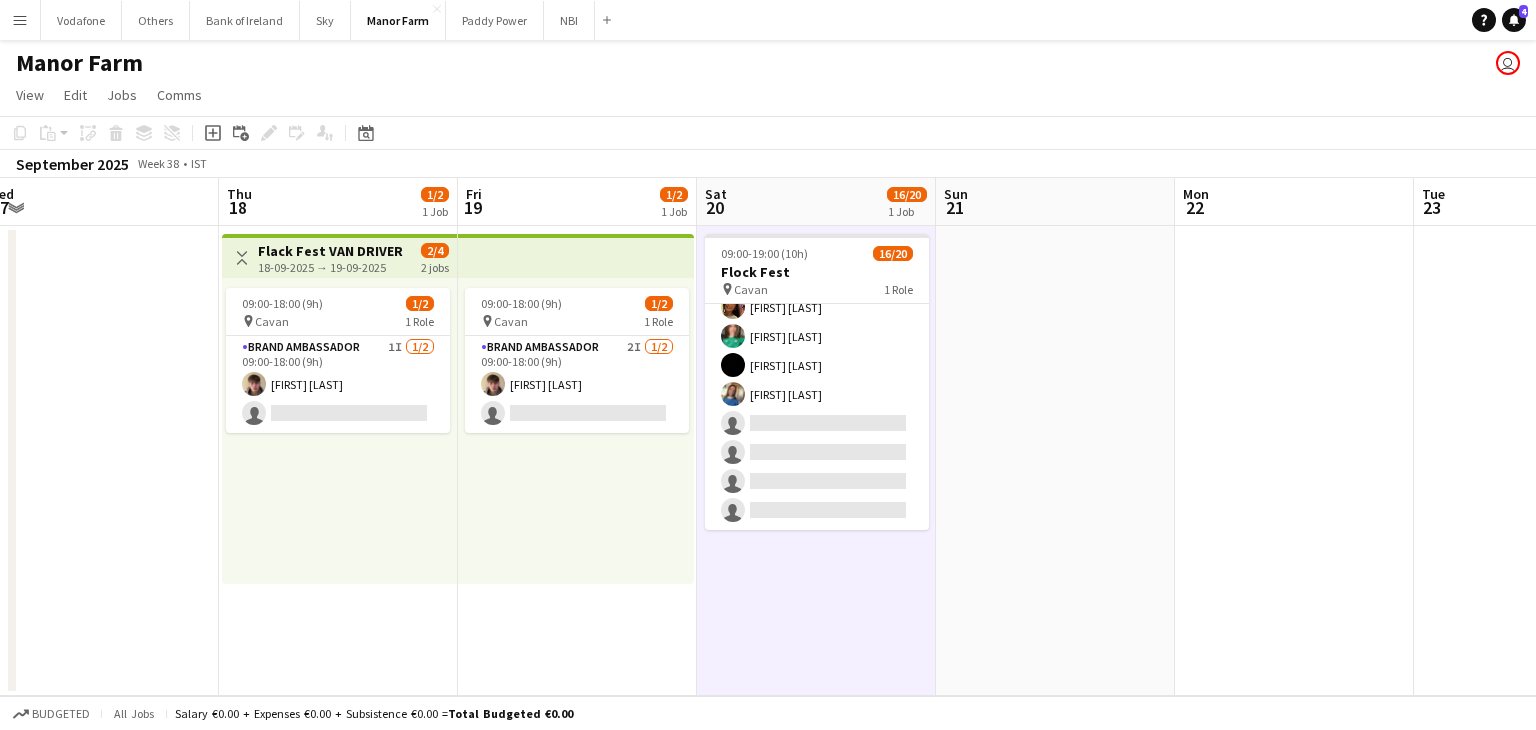 scroll, scrollTop: 392, scrollLeft: 0, axis: vertical 